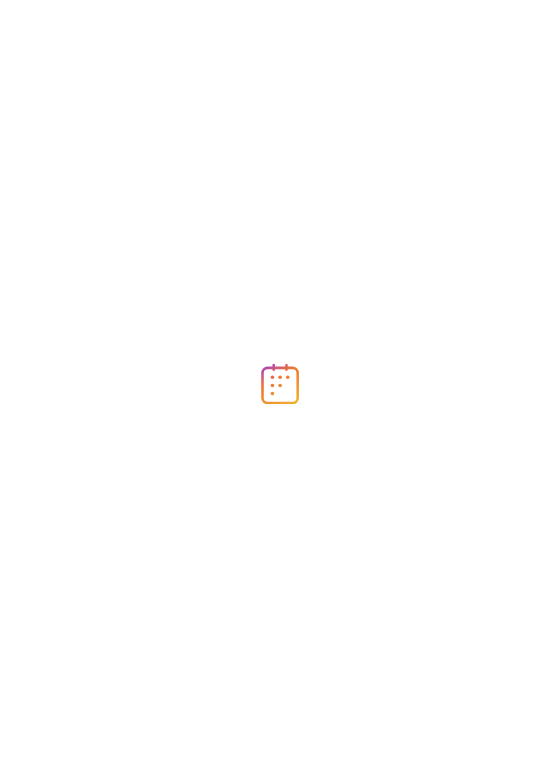 scroll, scrollTop: 0, scrollLeft: 0, axis: both 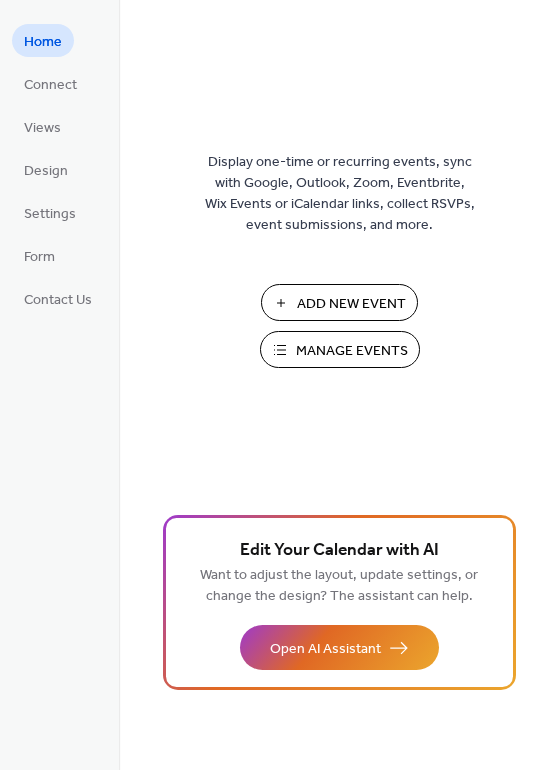 click on "Manage Events" at bounding box center (352, 351) 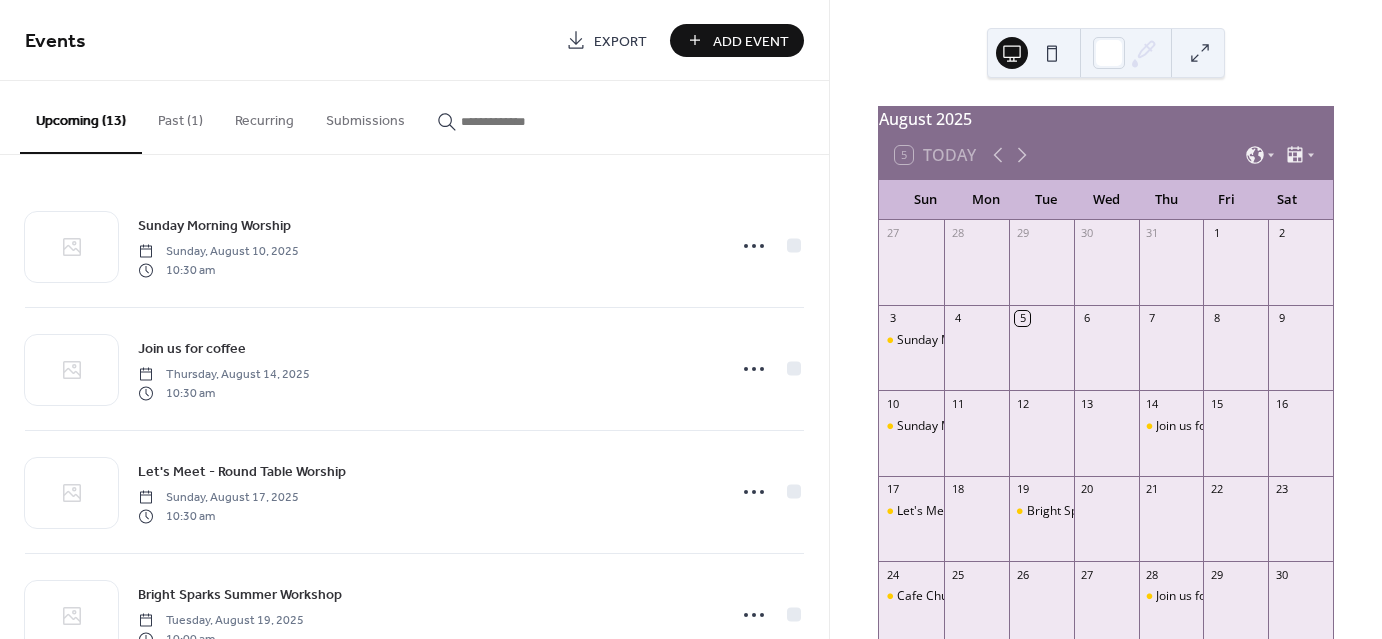 scroll, scrollTop: 0, scrollLeft: 0, axis: both 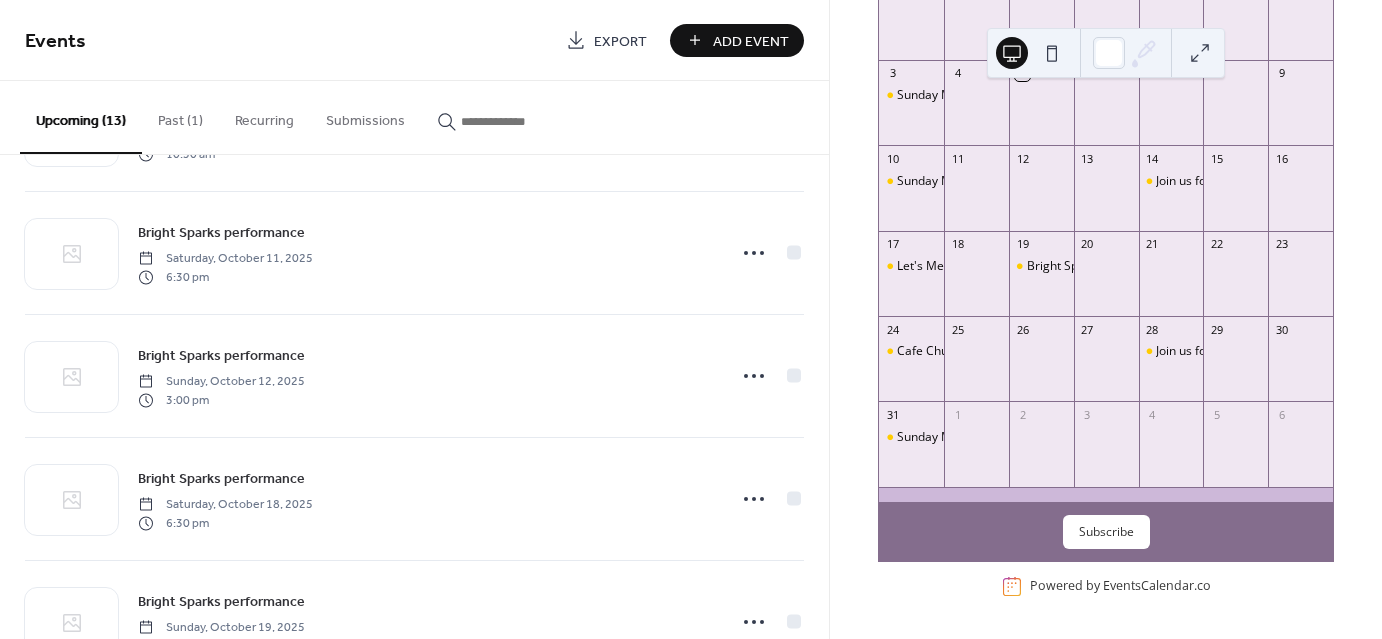 click on "Subscribe" at bounding box center [1106, 532] 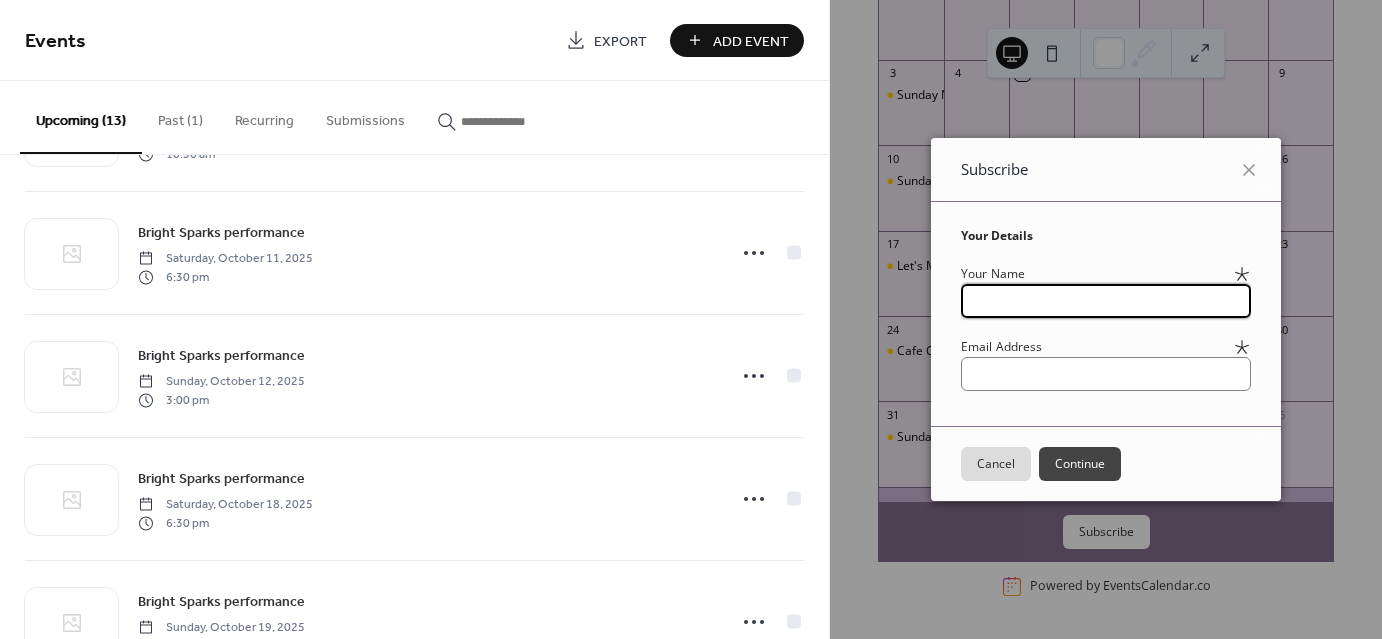 click at bounding box center (1106, 301) 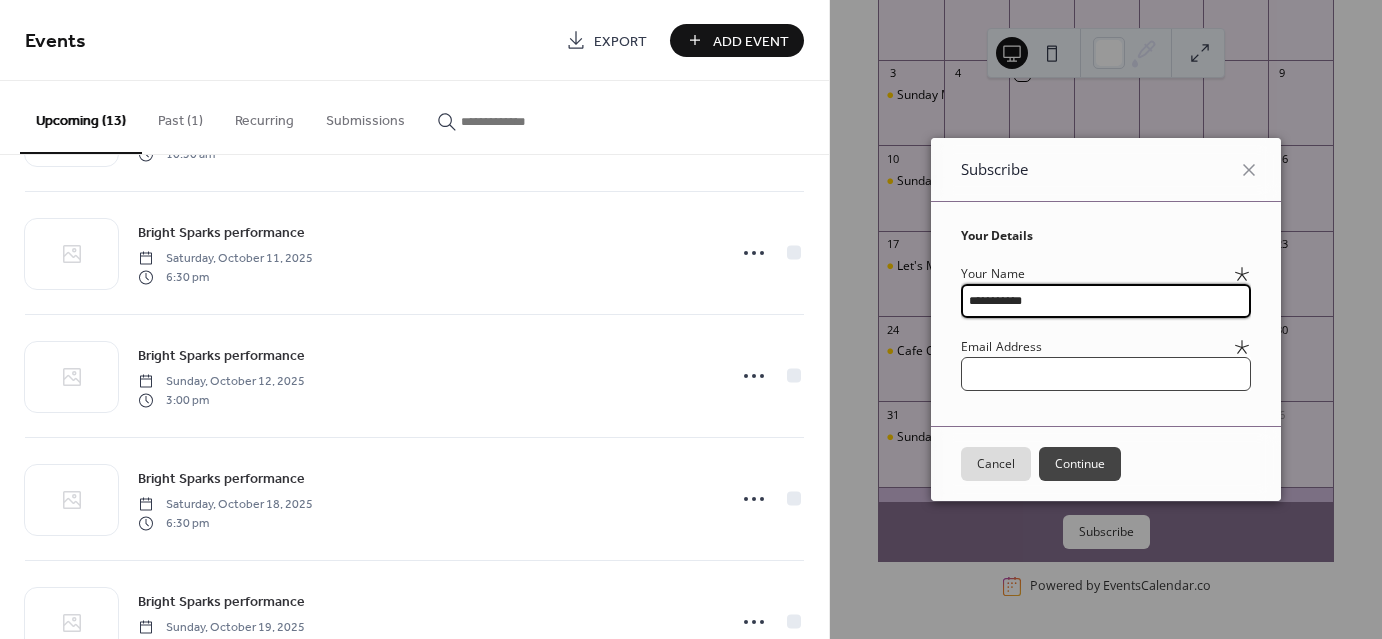 type on "**********" 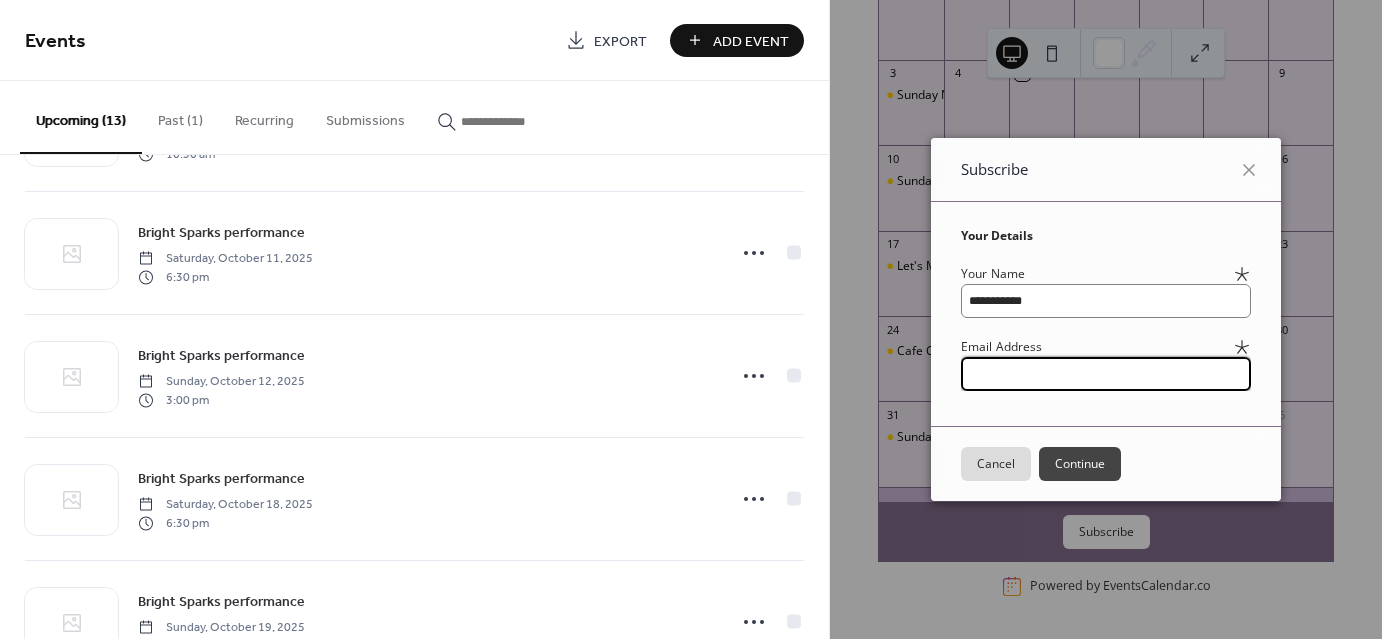 click at bounding box center (1106, 374) 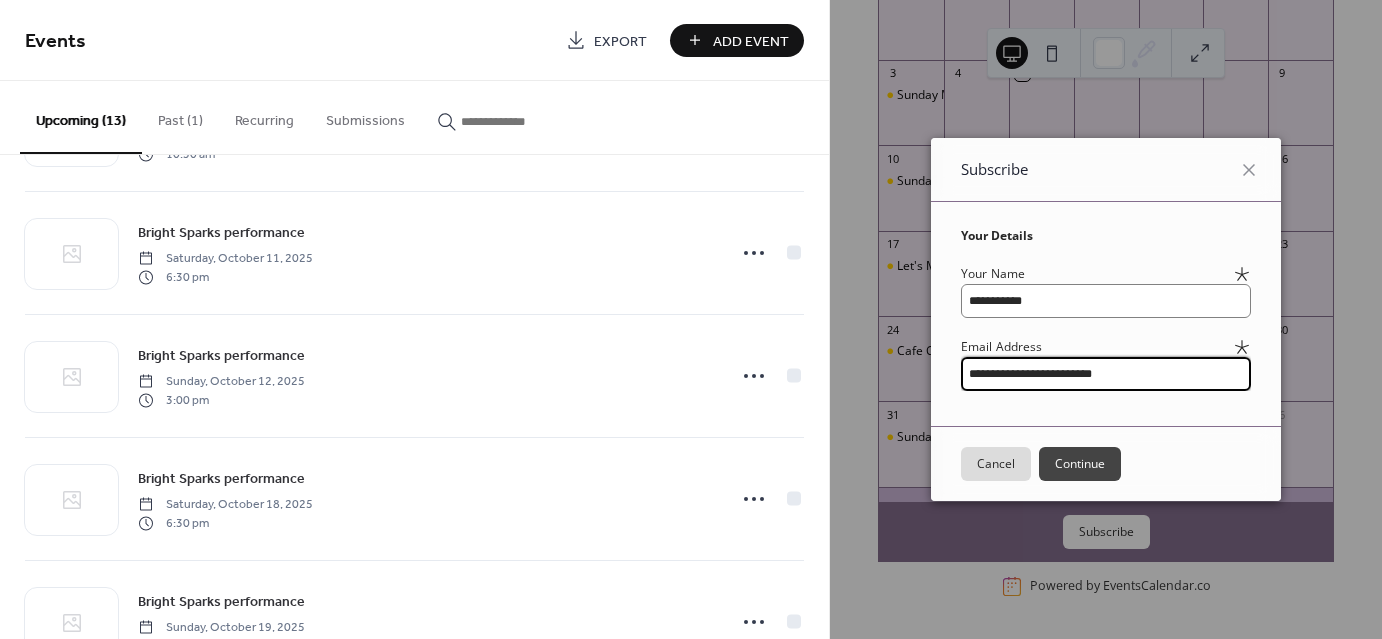 type on "**********" 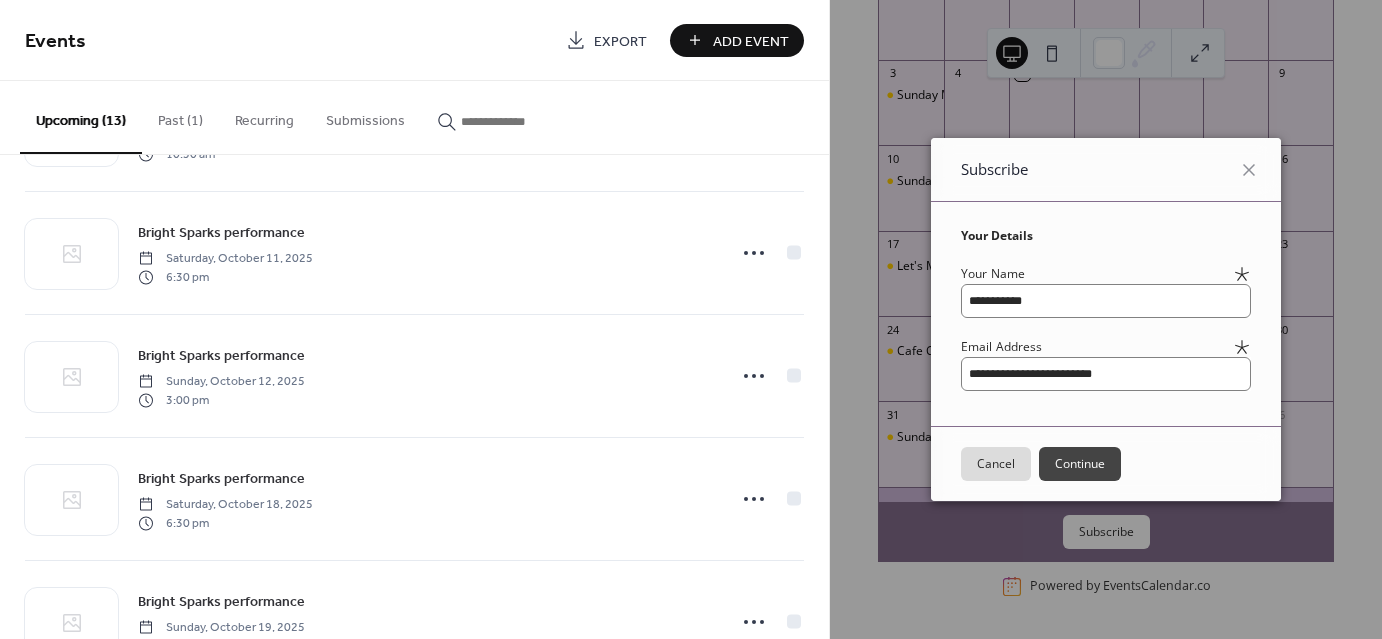 click on "Continue" at bounding box center [1080, 464] 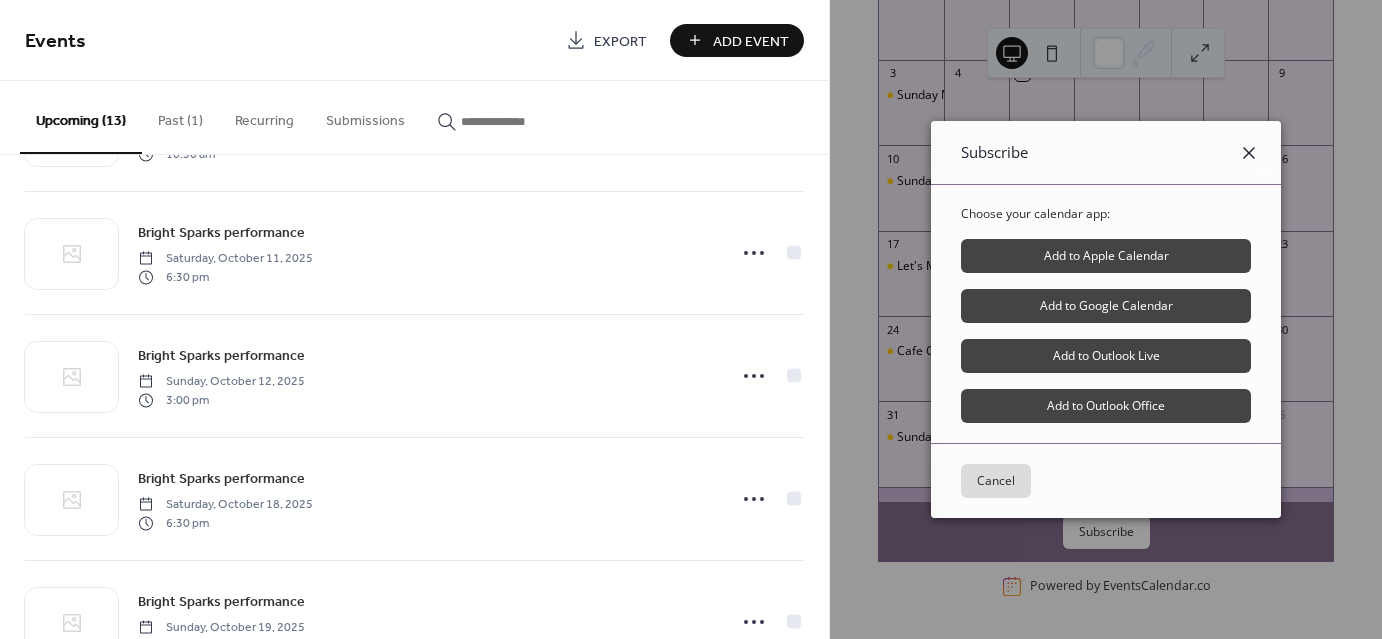 click 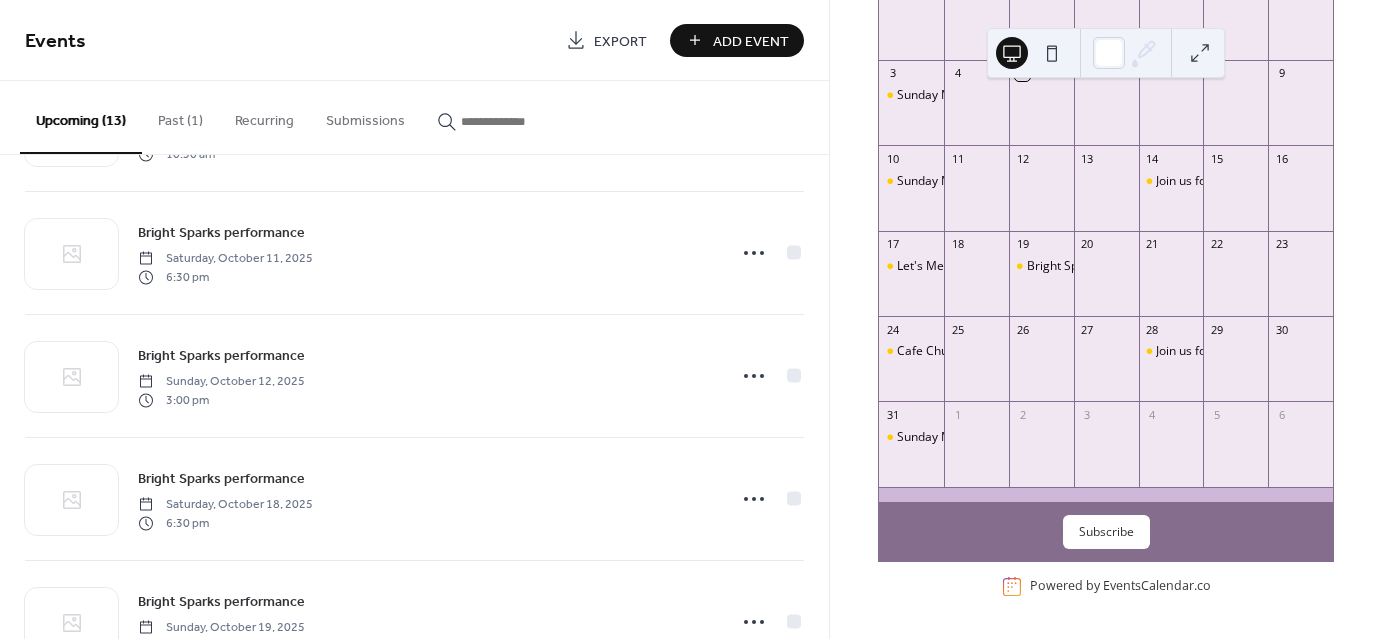 click on "Past (1)" at bounding box center (180, 116) 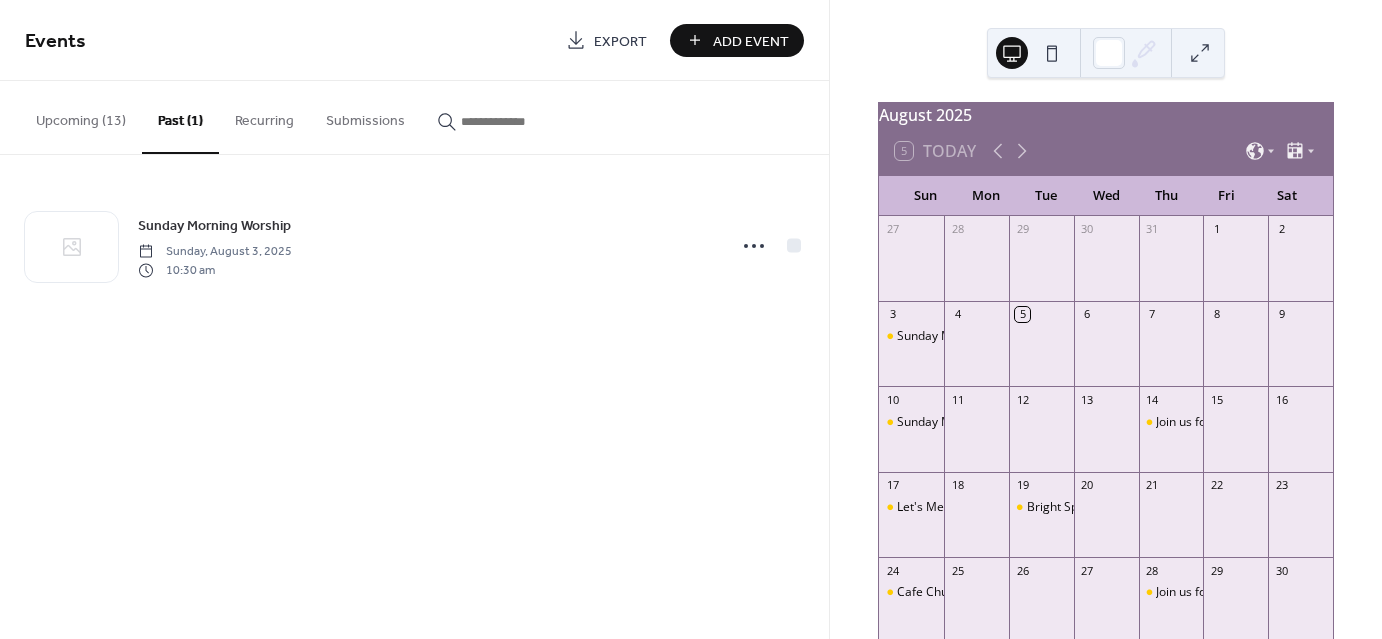 scroll, scrollTop: 0, scrollLeft: 0, axis: both 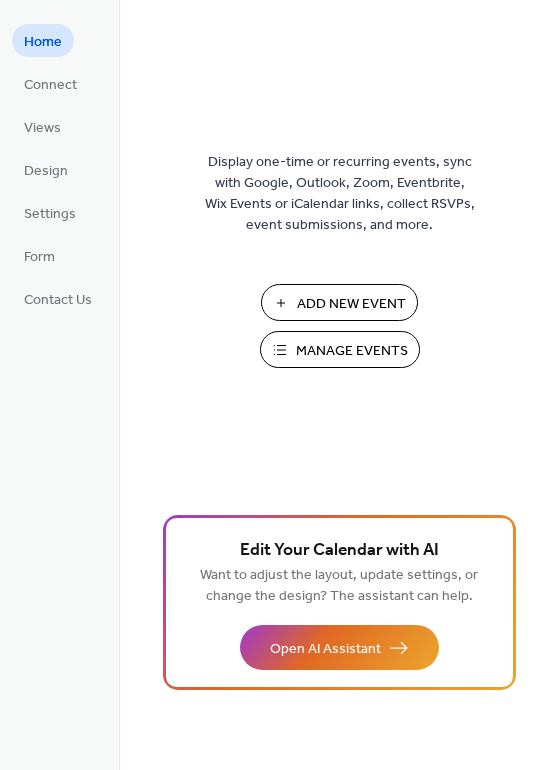 click on "Add New Event" at bounding box center (351, 304) 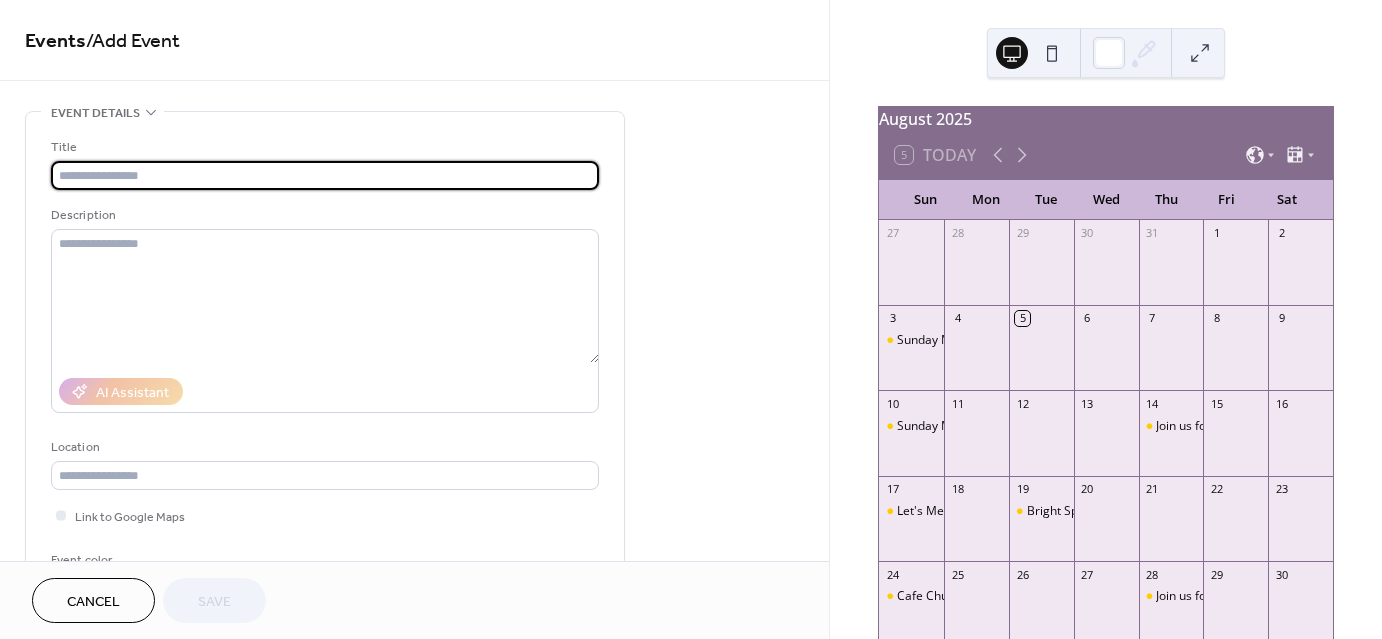 scroll, scrollTop: 0, scrollLeft: 0, axis: both 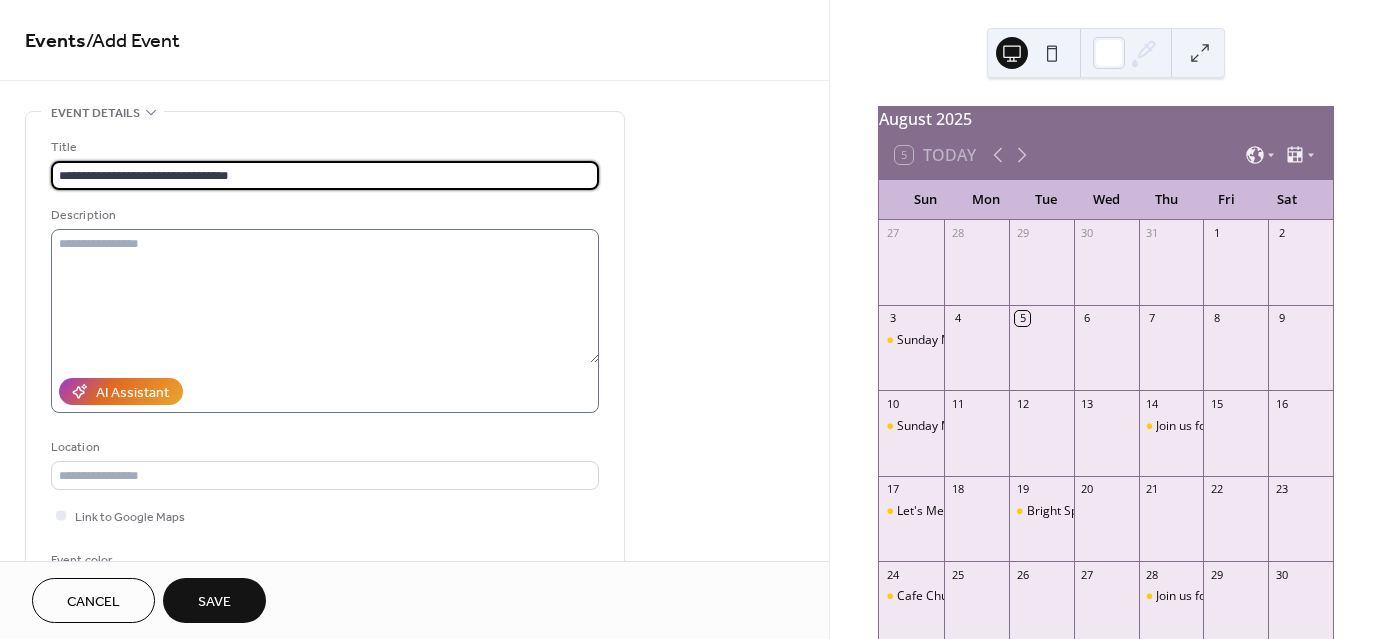 type on "**********" 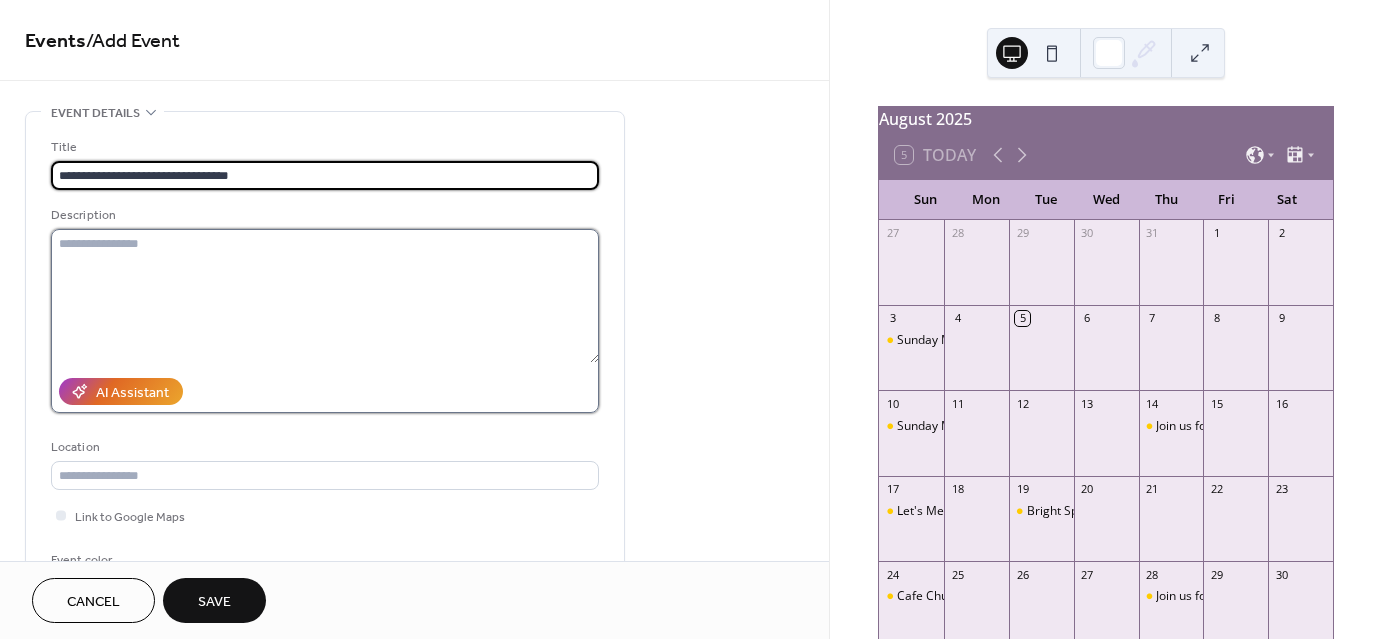 click at bounding box center (325, 296) 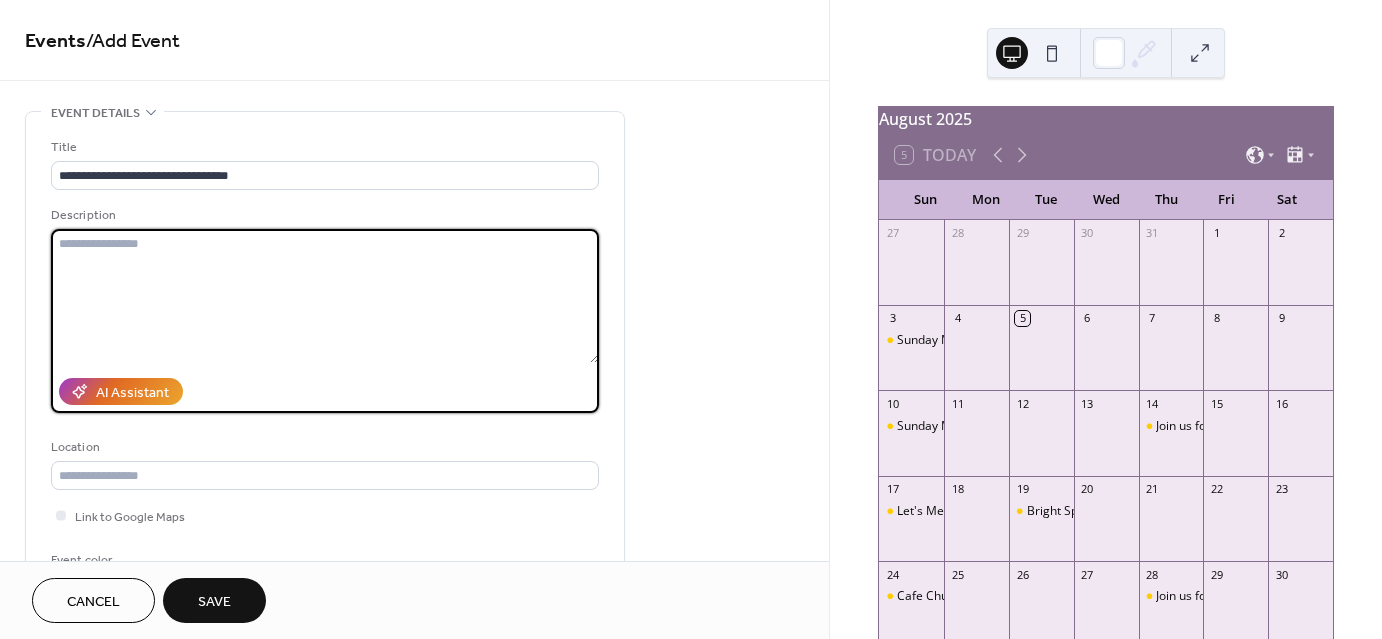 click at bounding box center (325, 296) 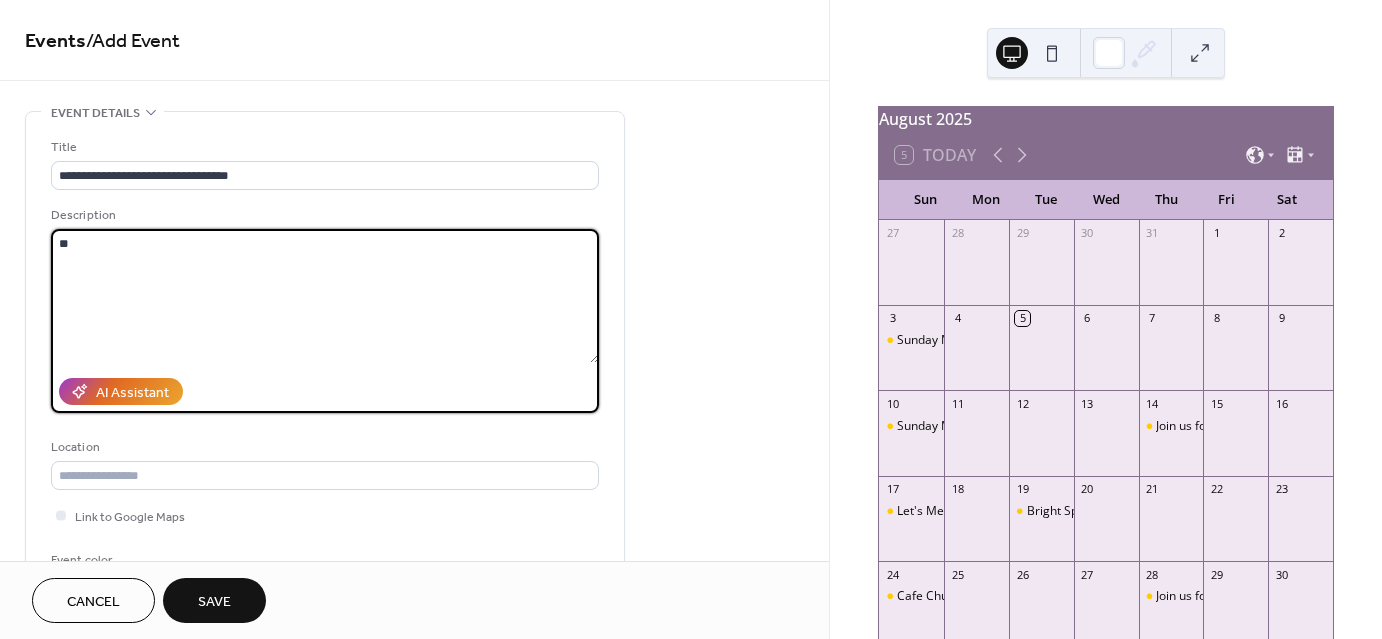 type on "*" 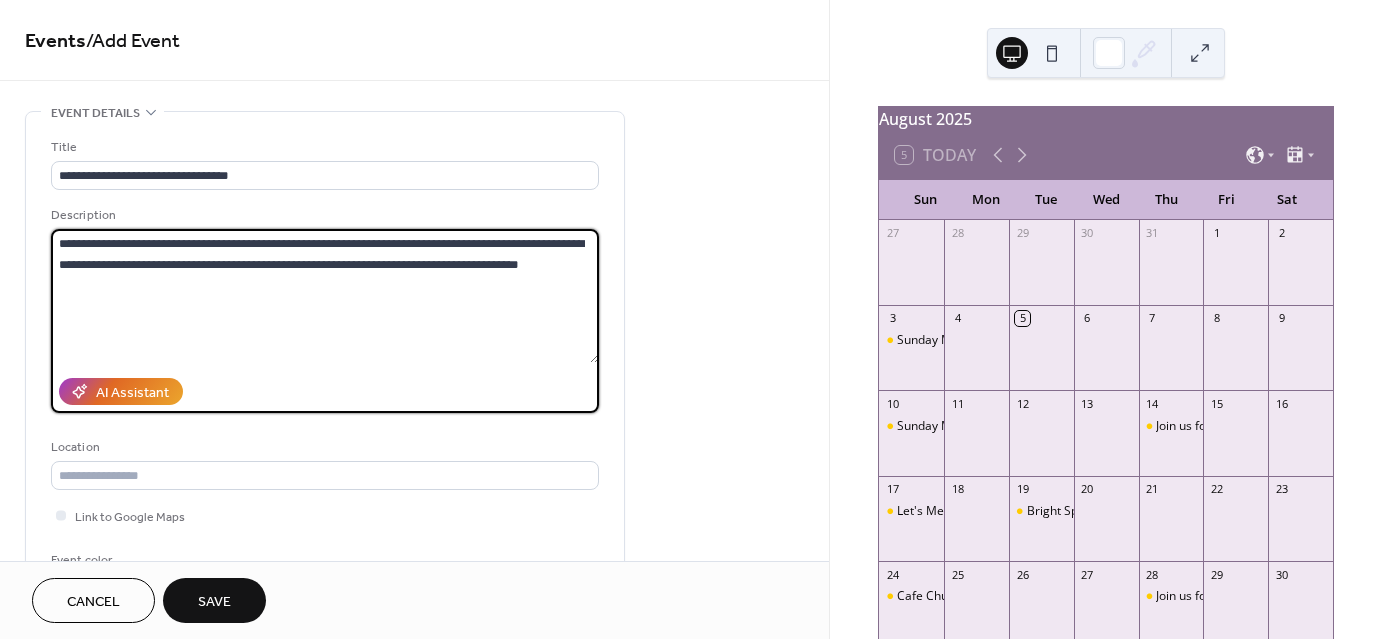 drag, startPoint x: 548, startPoint y: 262, endPoint x: 8, endPoint y: 189, distance: 544.9119 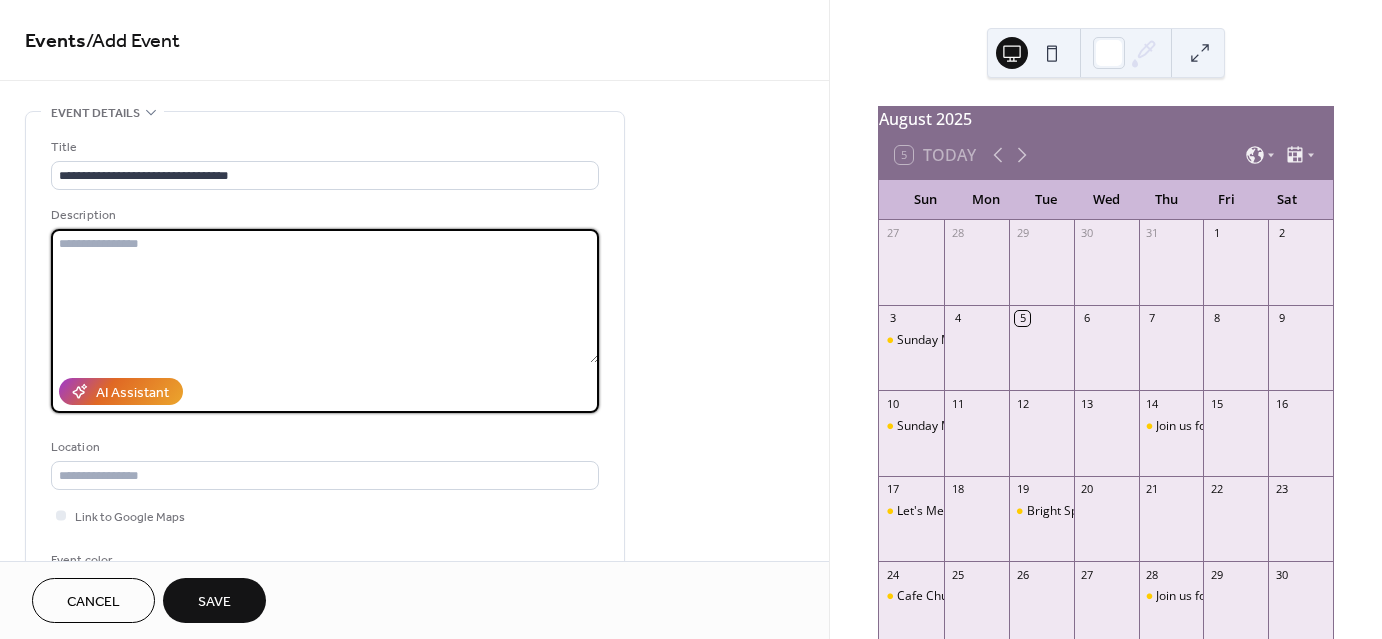 paste on "**********" 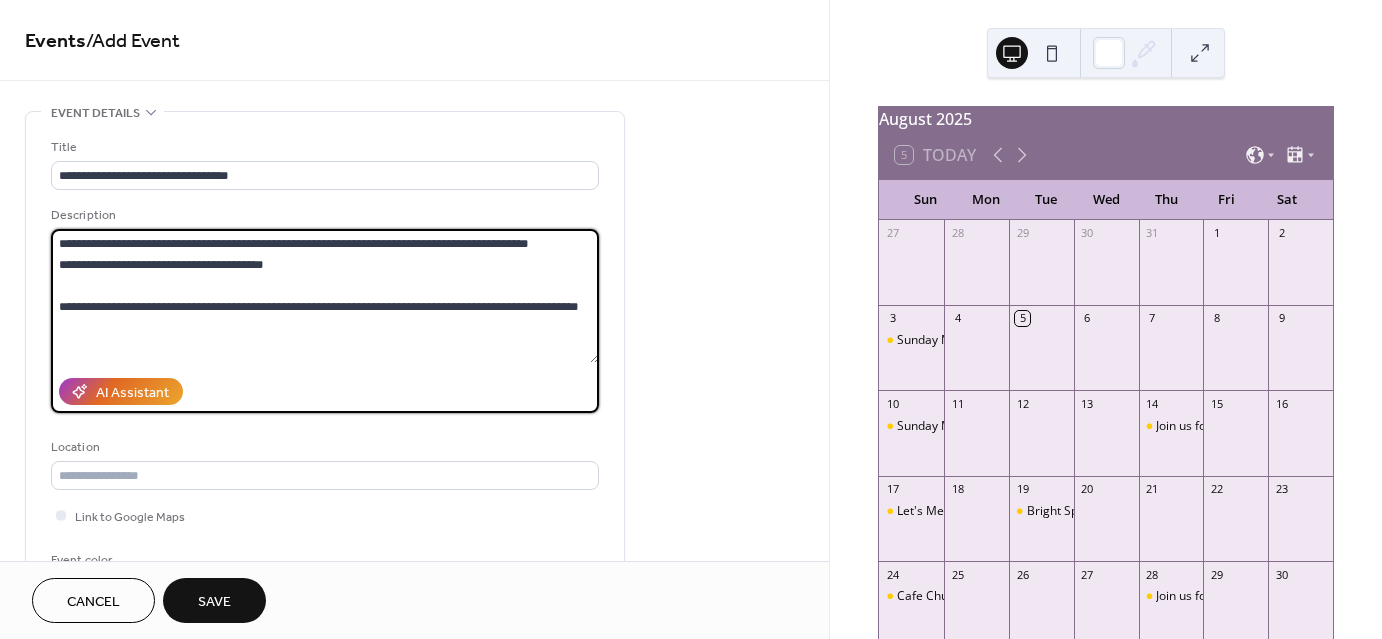 click on "**********" at bounding box center [325, 296] 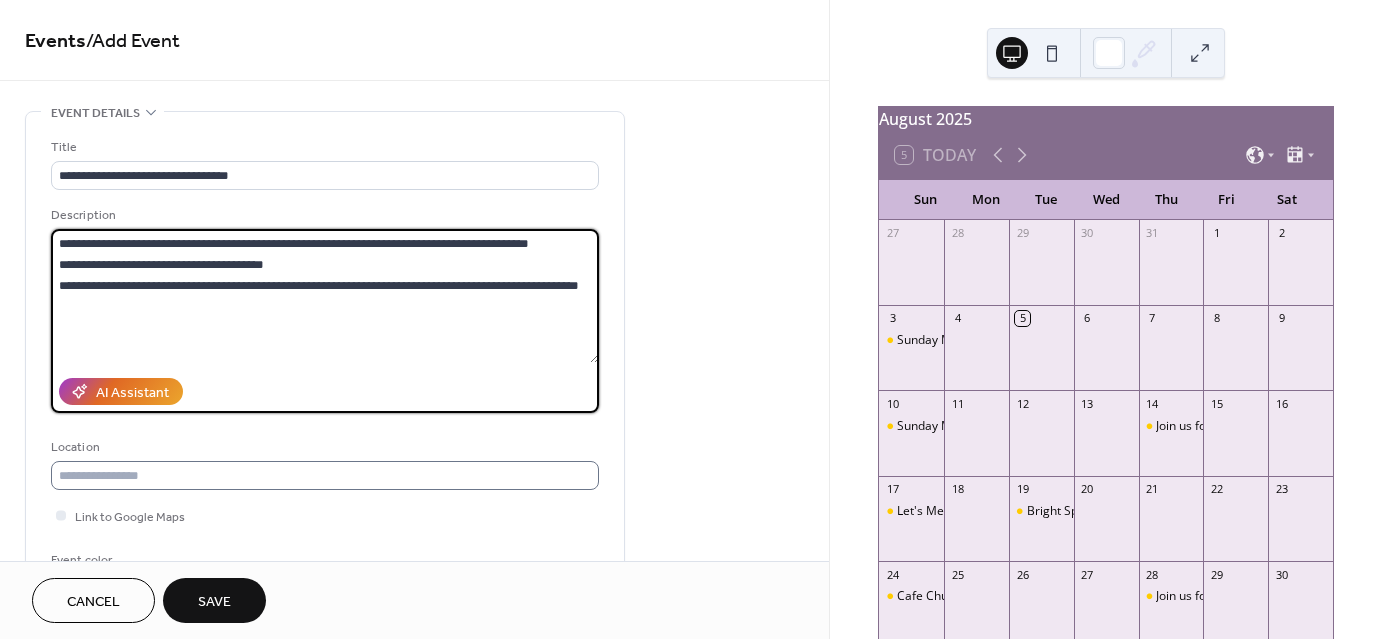 type on "**********" 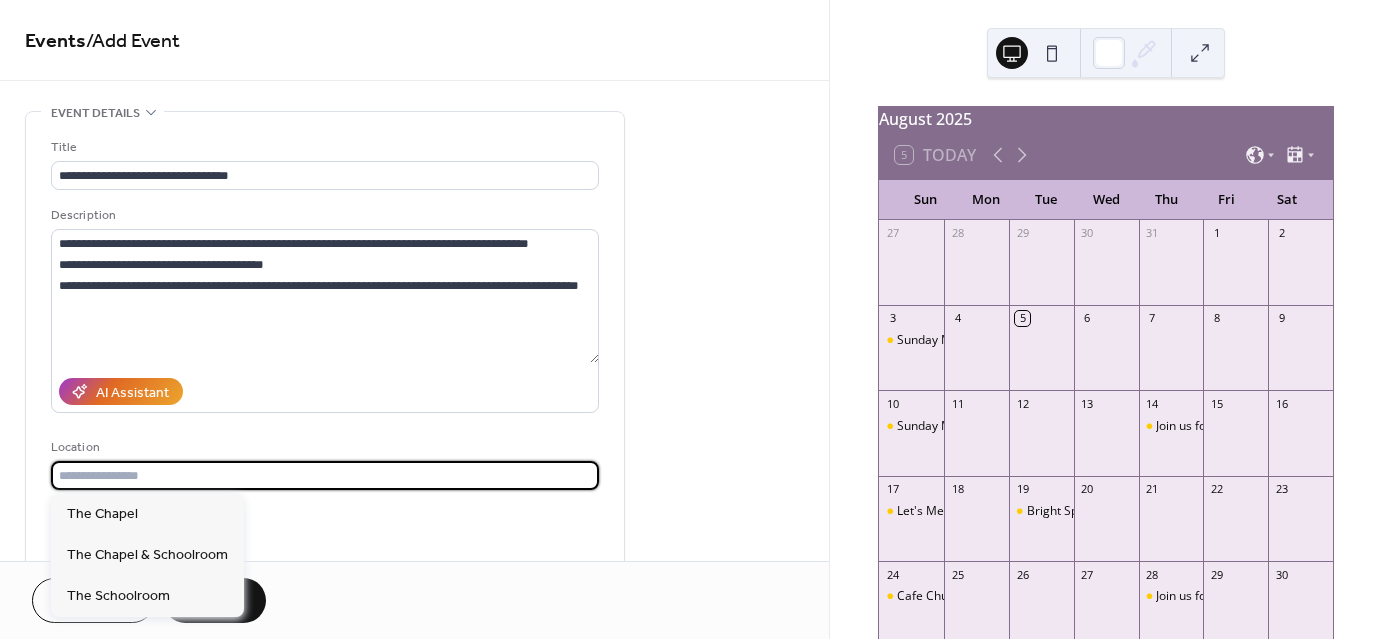 click at bounding box center (325, 475) 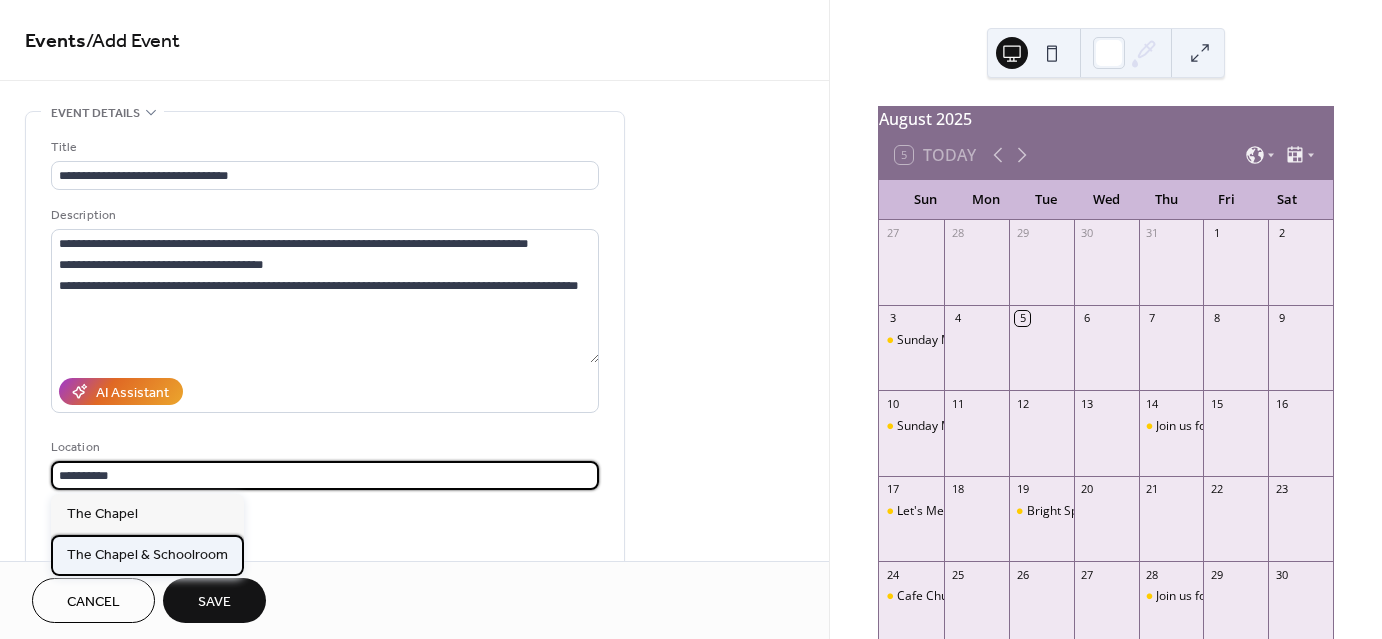 click on "The Chapel & Schoolroom" at bounding box center (147, 554) 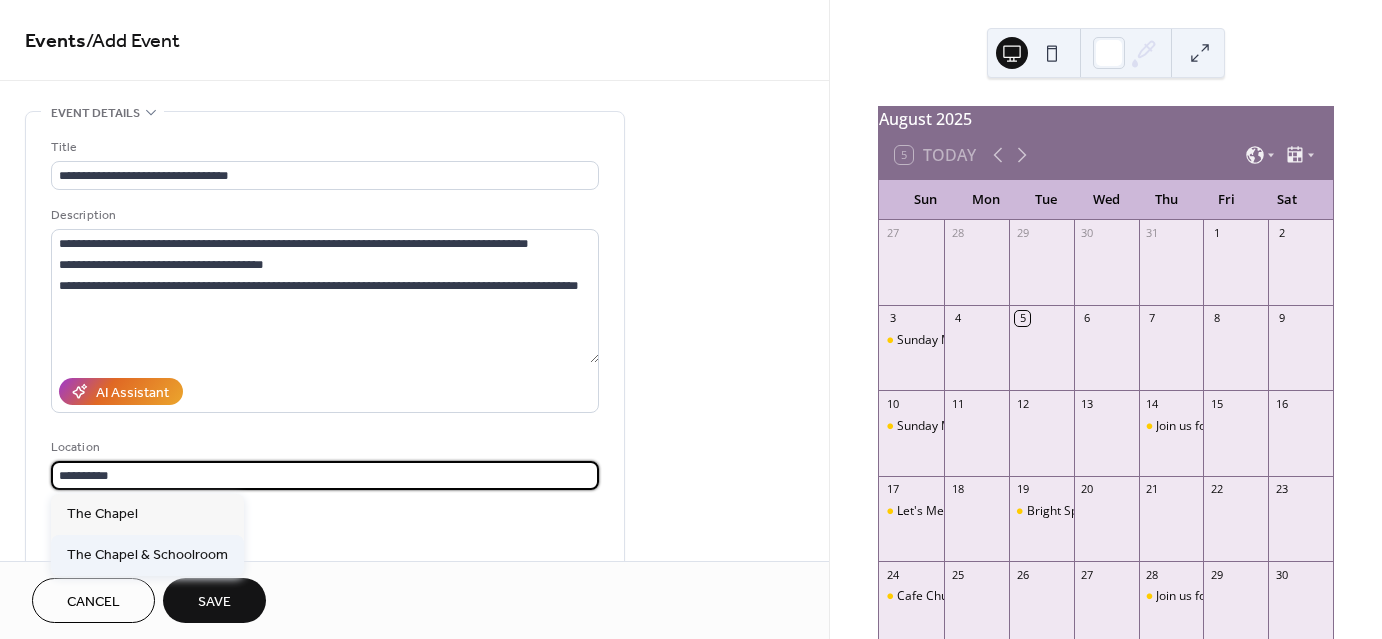 click on "Event color" at bounding box center [126, 560] 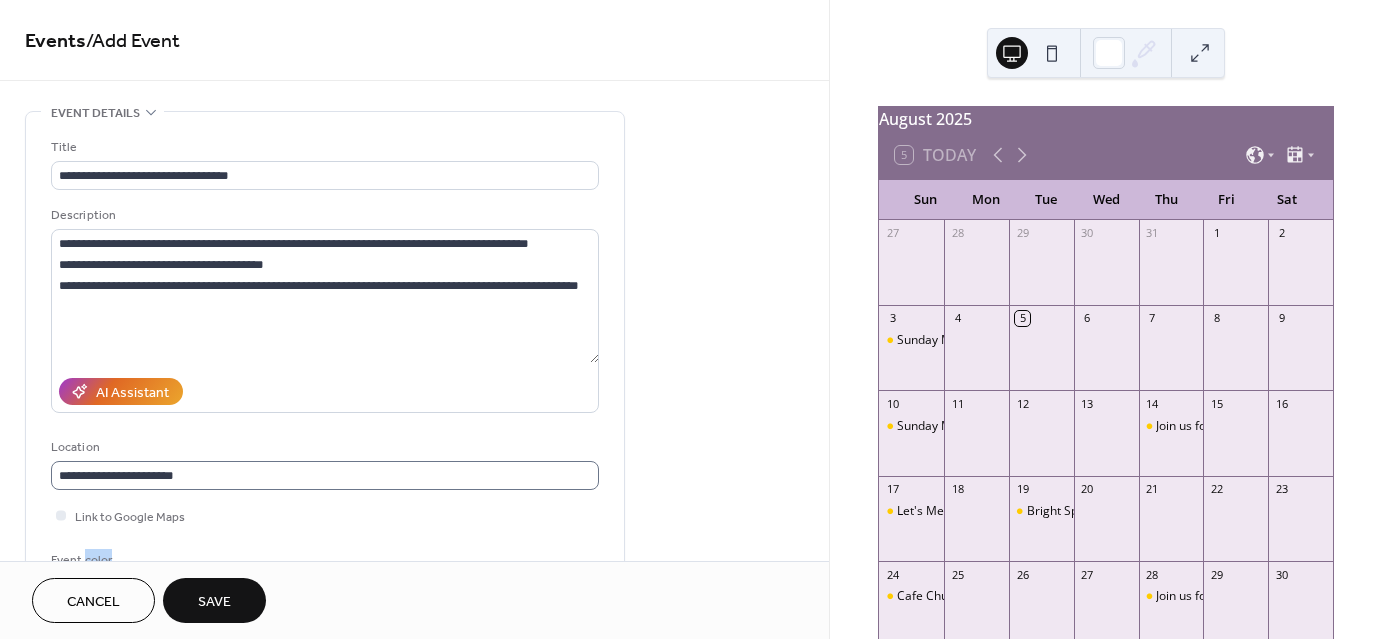 scroll, scrollTop: 1, scrollLeft: 0, axis: vertical 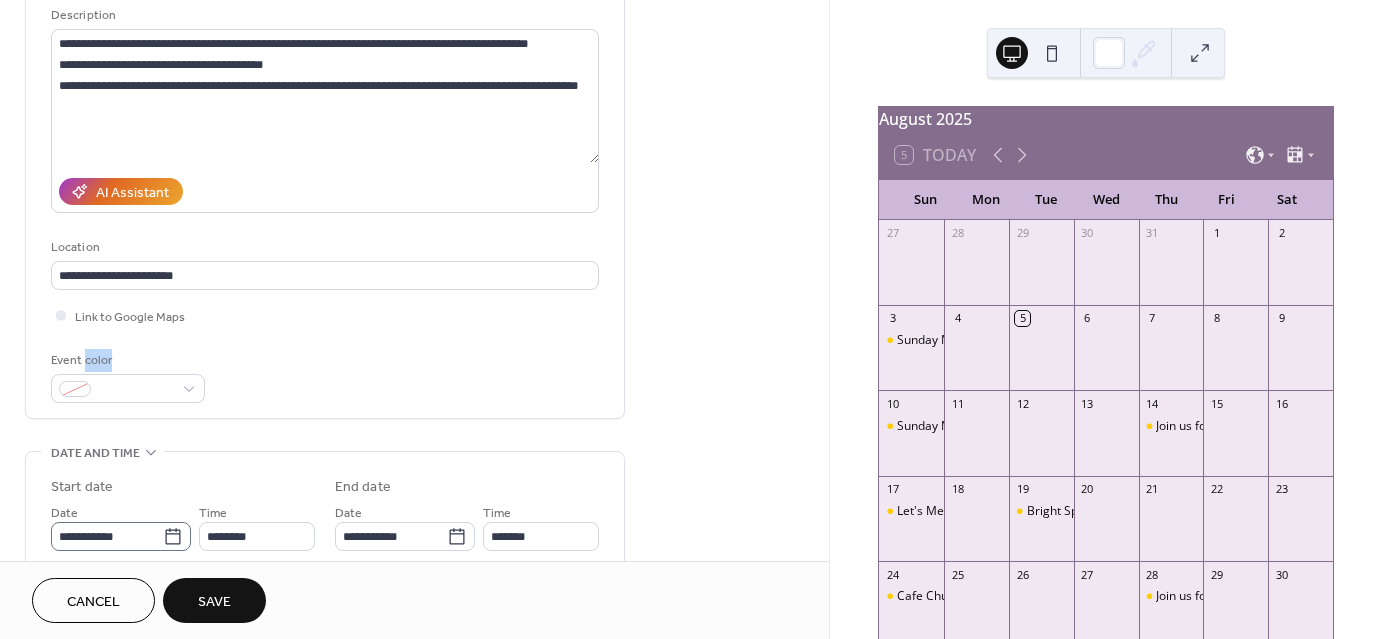 click 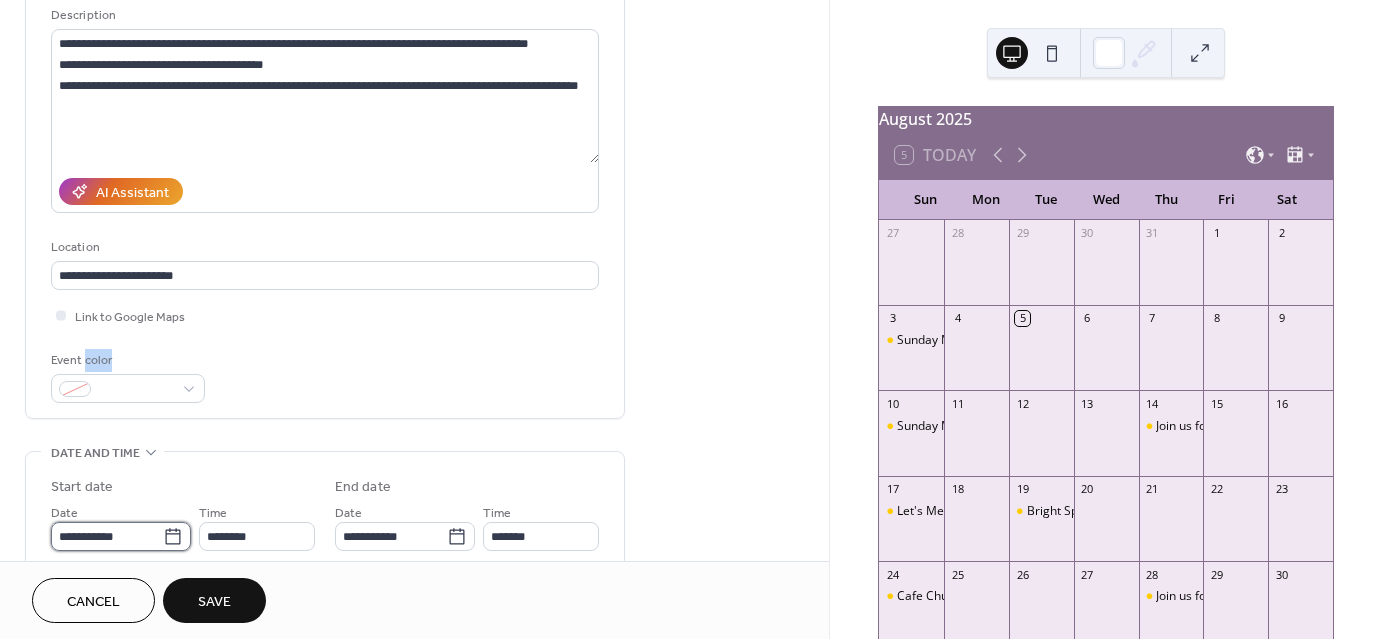 click on "**********" at bounding box center [107, 536] 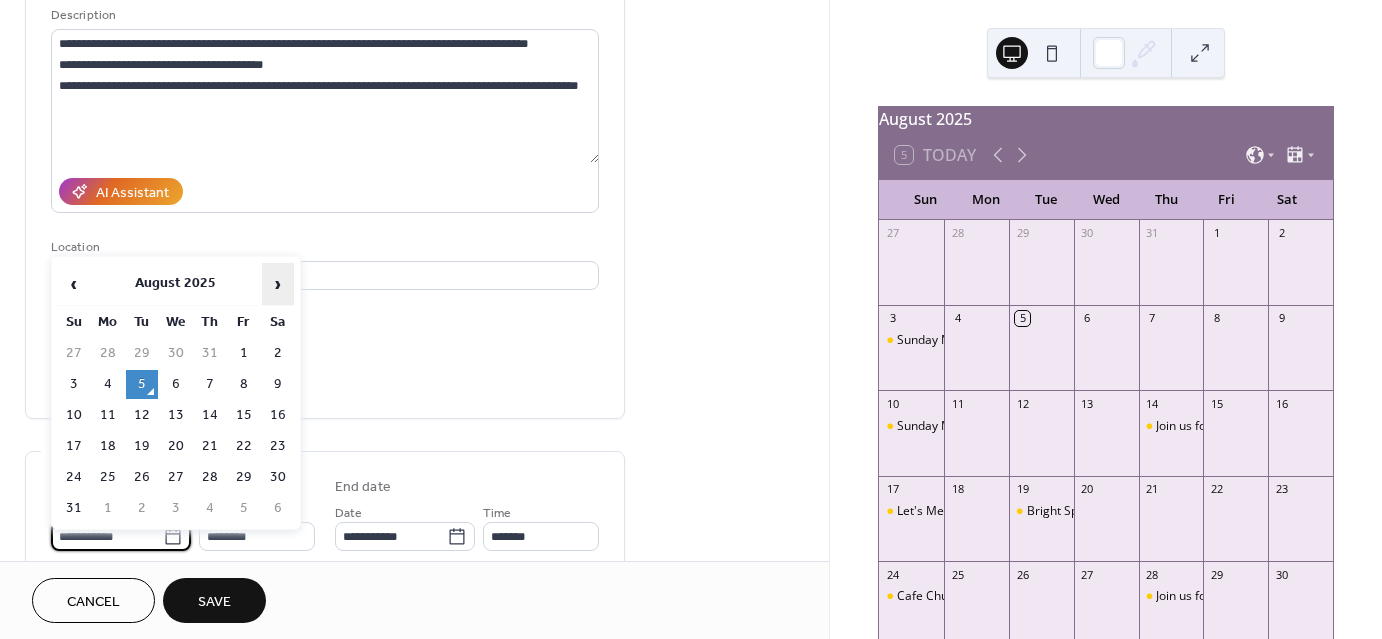 click on "›" at bounding box center [278, 284] 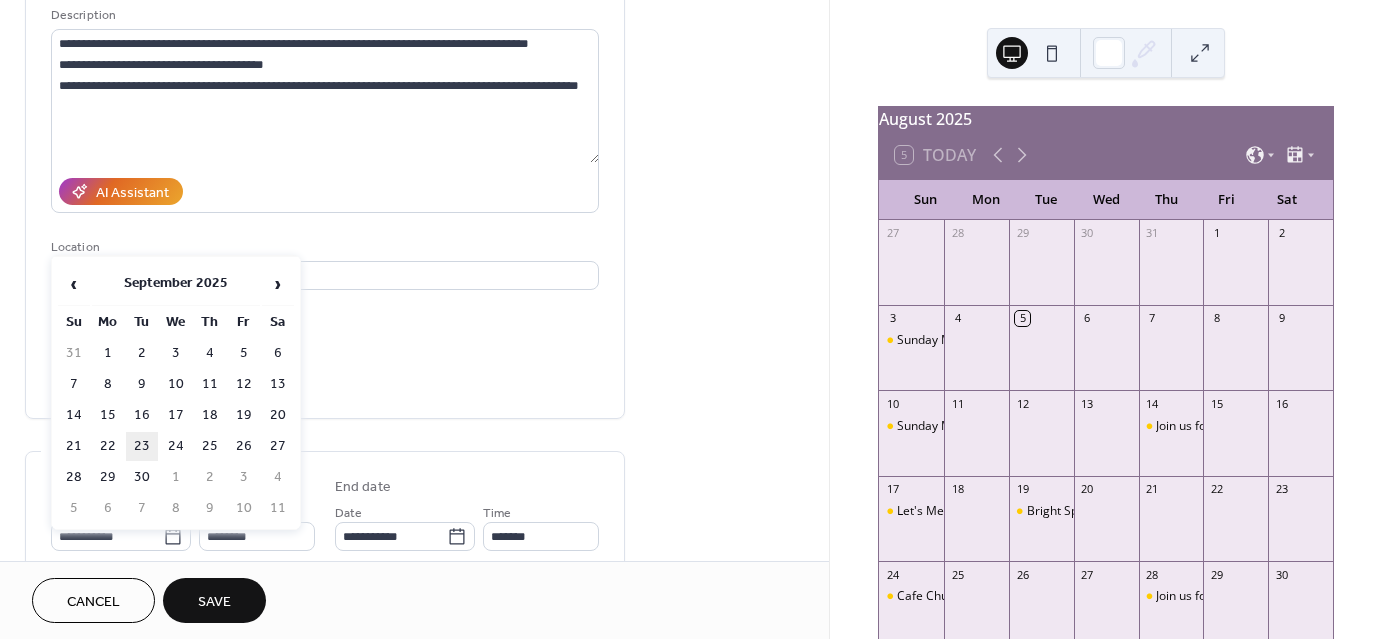click on "23" at bounding box center [142, 446] 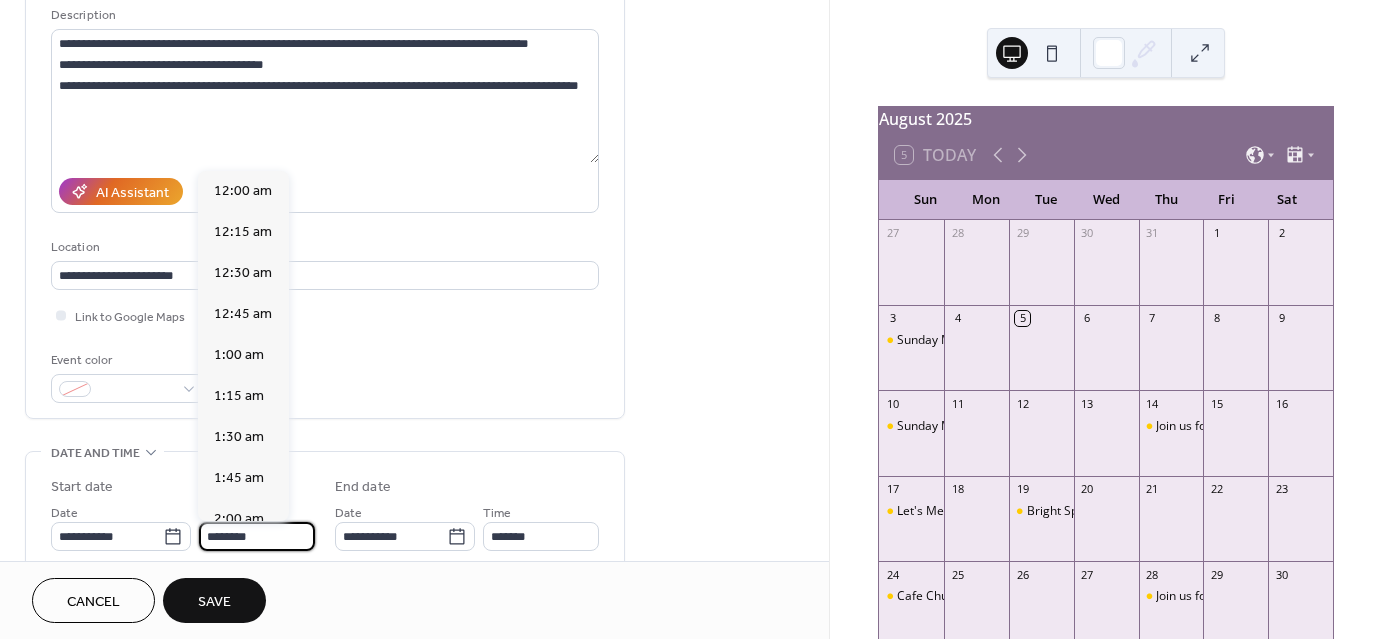 click on "********" at bounding box center [257, 536] 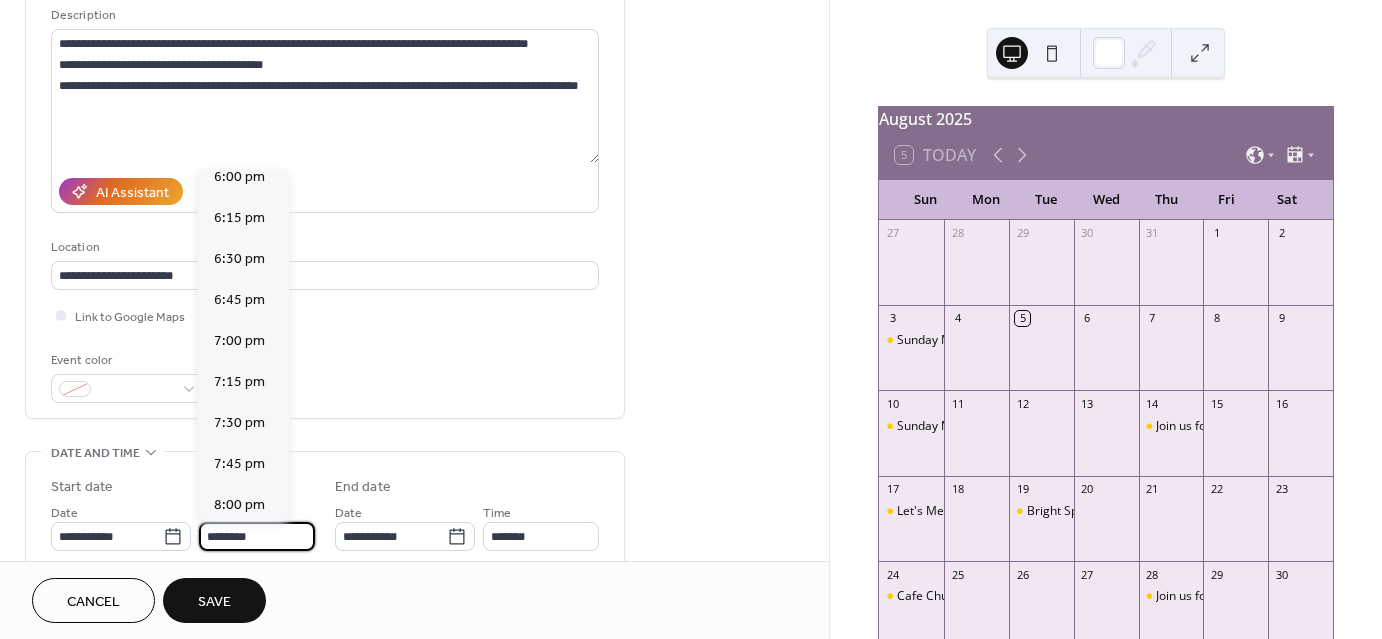 scroll, scrollTop: 2968, scrollLeft: 0, axis: vertical 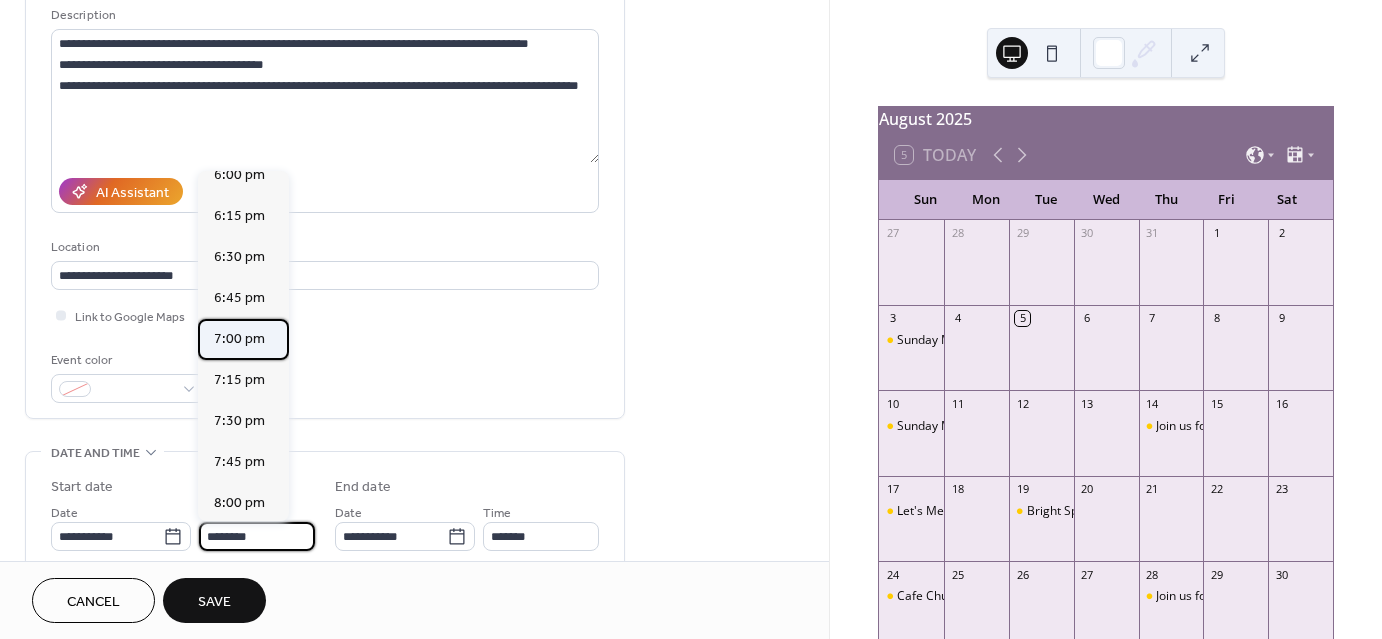 click on "7:00 pm" at bounding box center [239, 339] 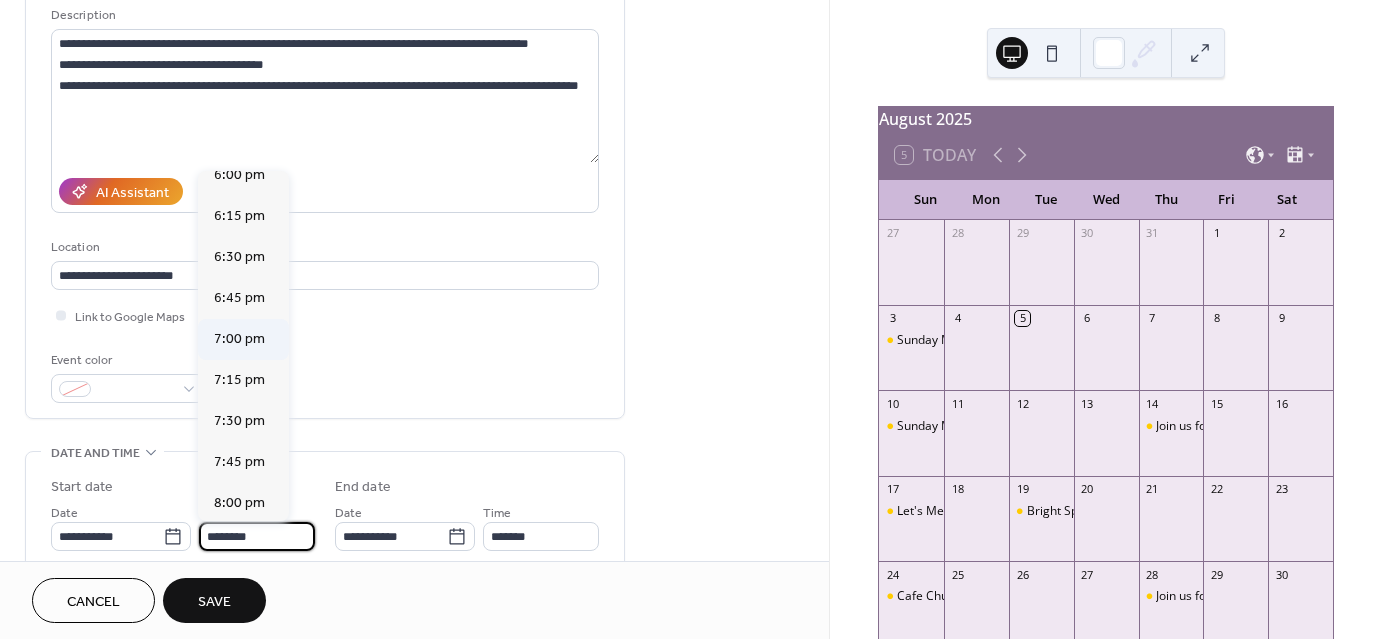 type on "*******" 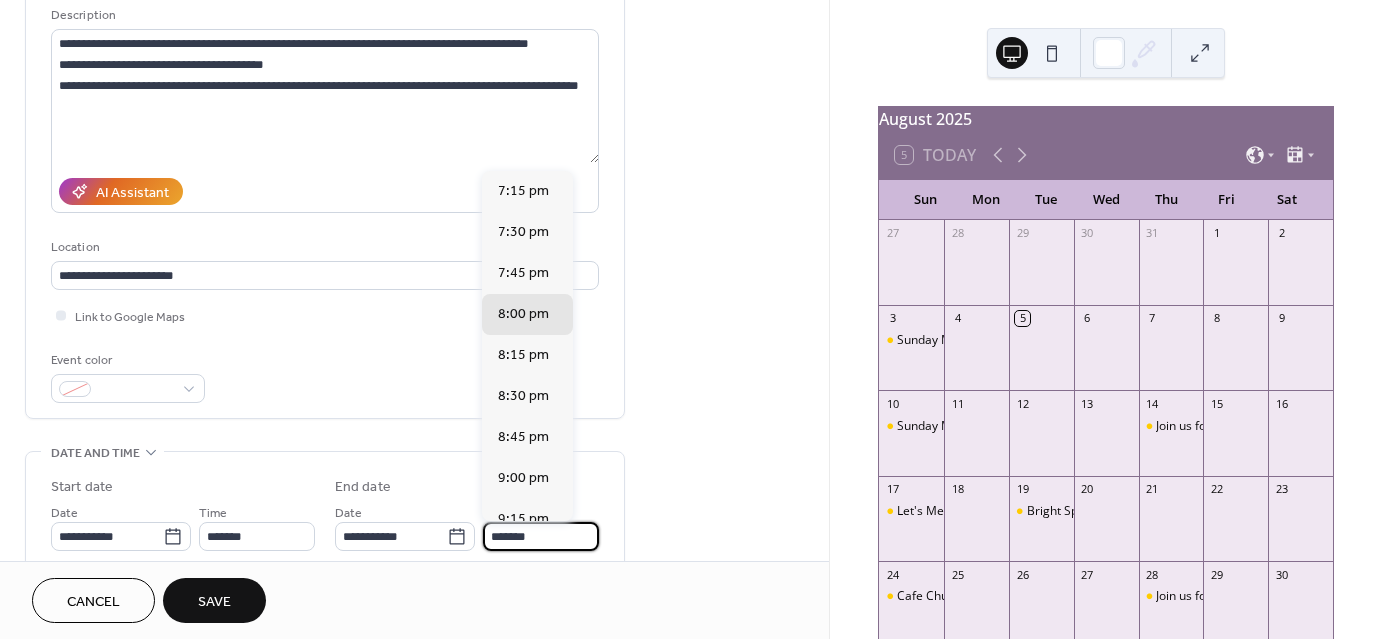click on "*******" at bounding box center [541, 536] 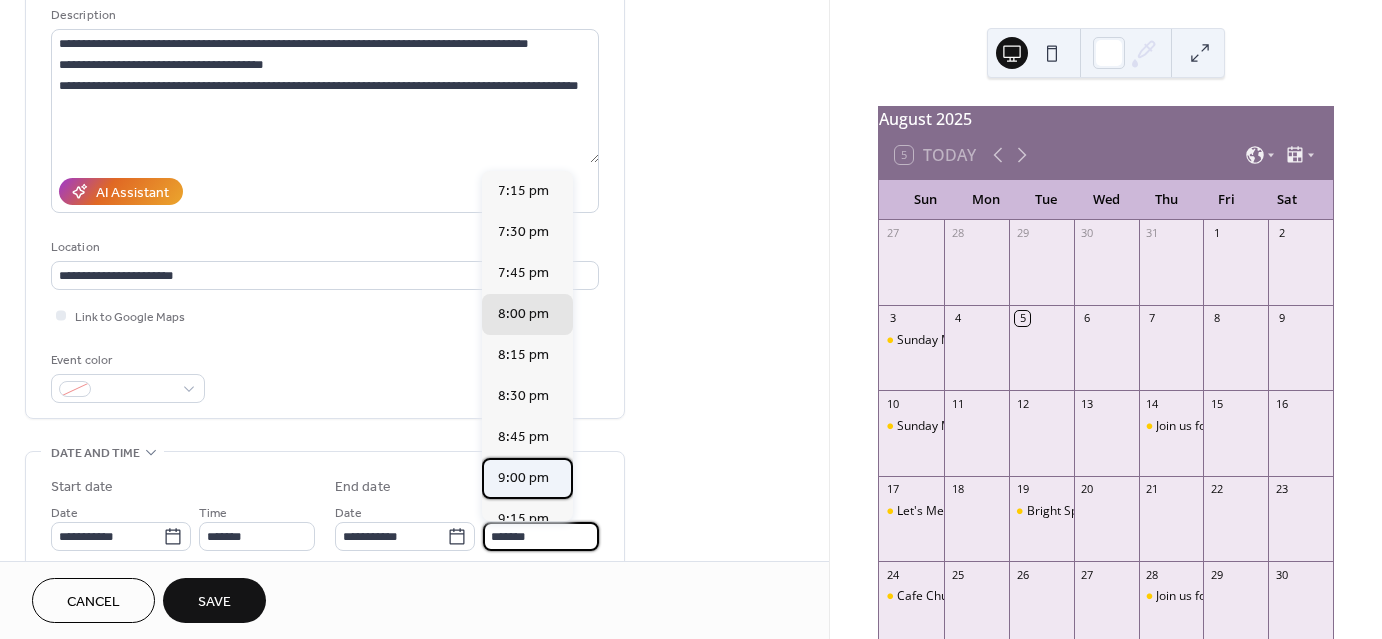 click on "9:00 pm" at bounding box center (523, 478) 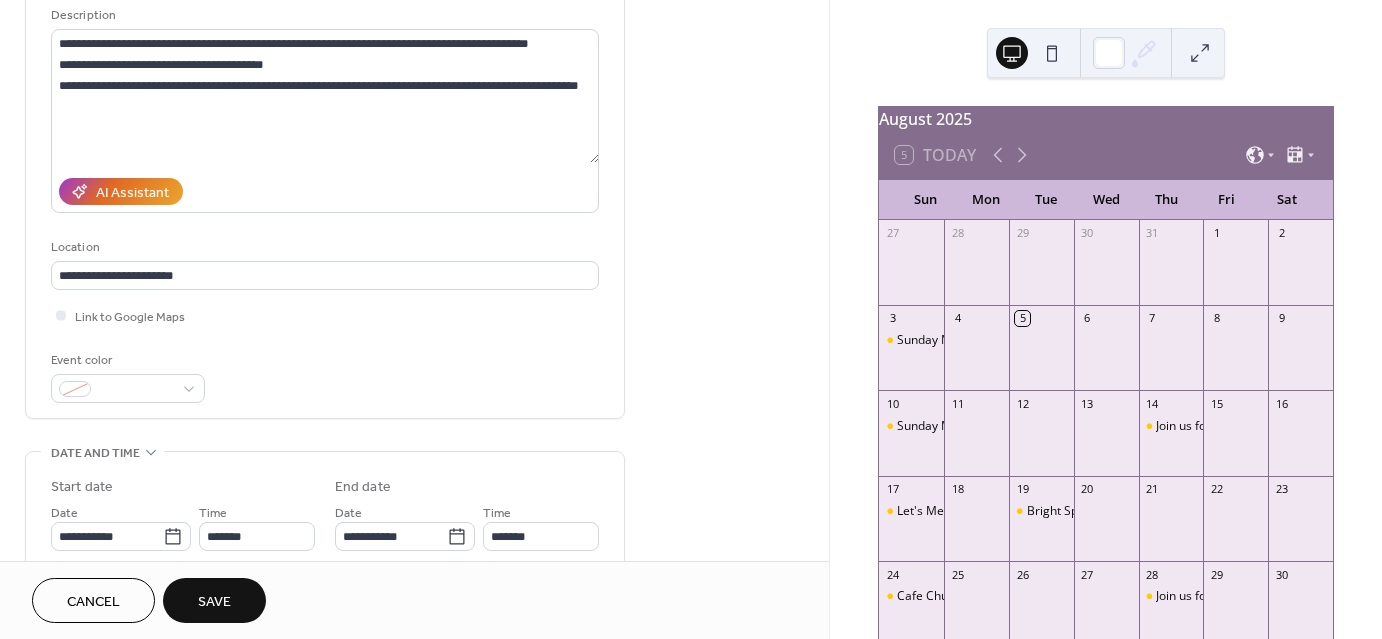 type on "*******" 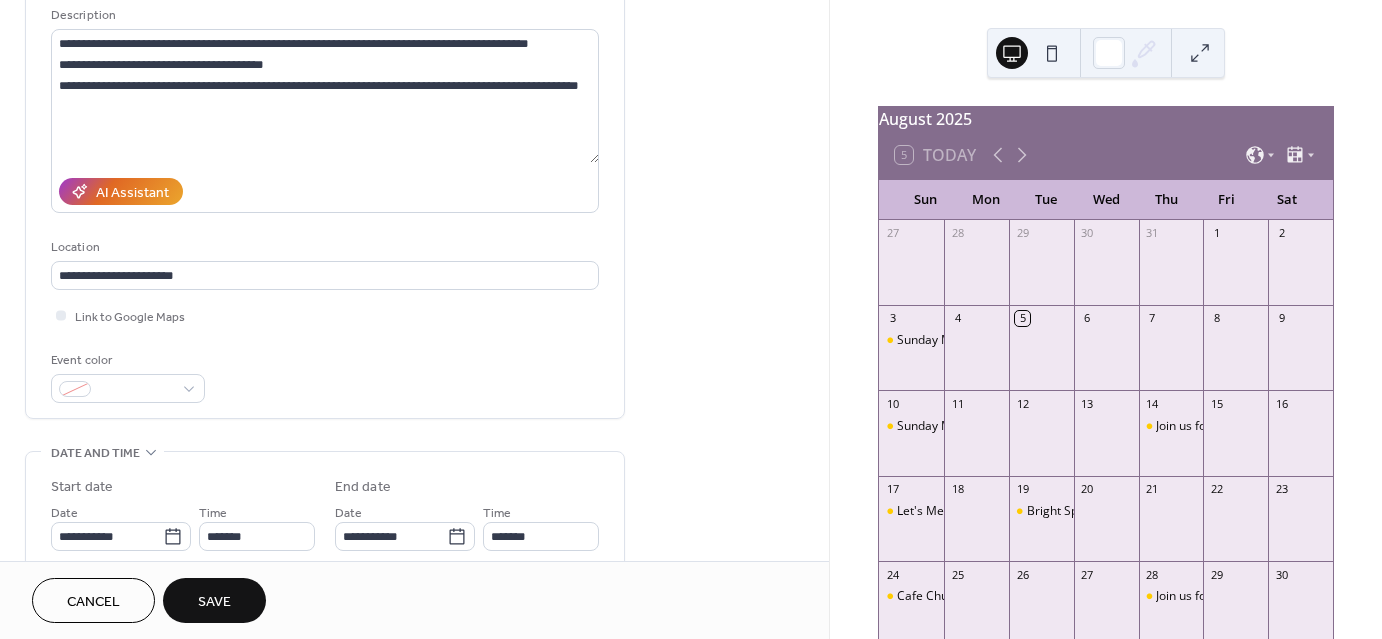 click on "Save" at bounding box center [214, 600] 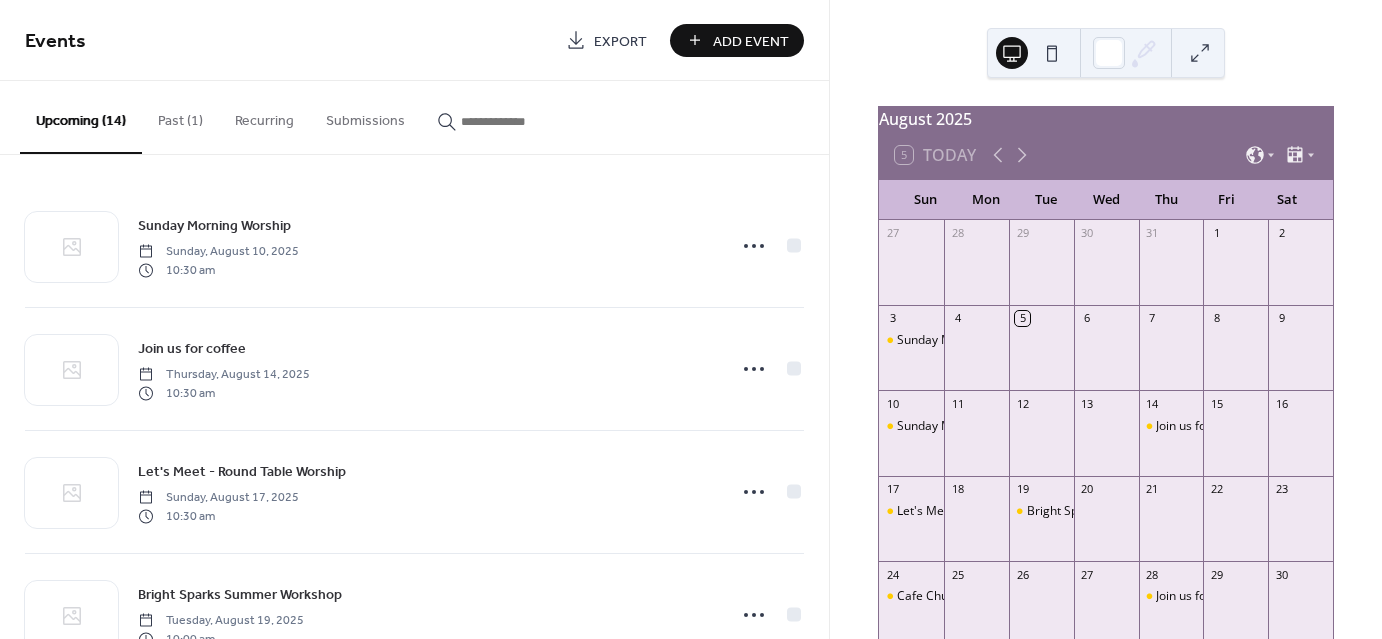 click on "Add Event" at bounding box center (751, 41) 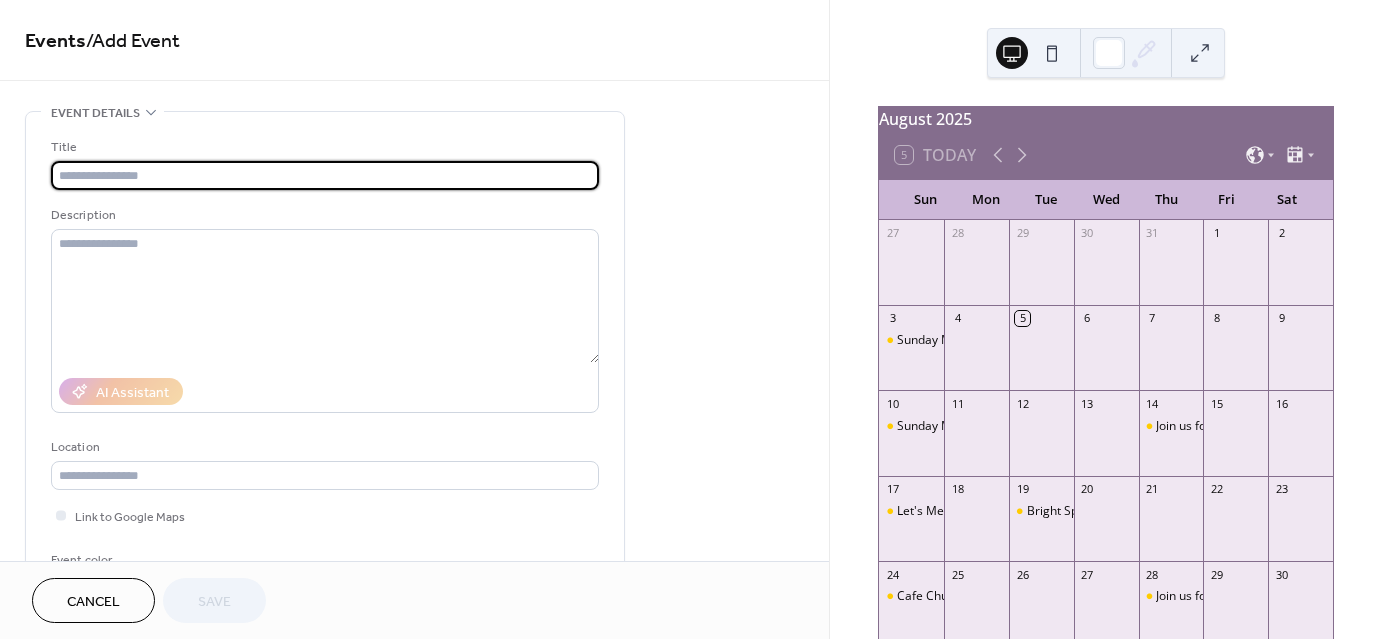 click at bounding box center (325, 175) 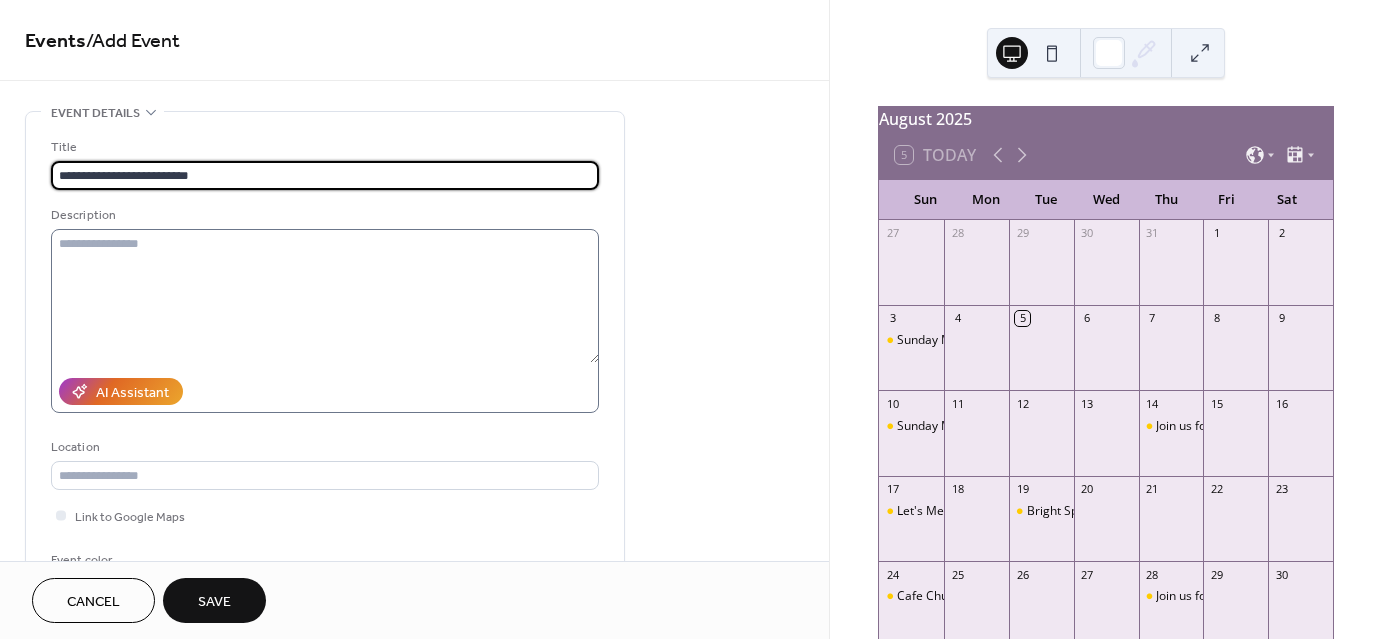 type on "**********" 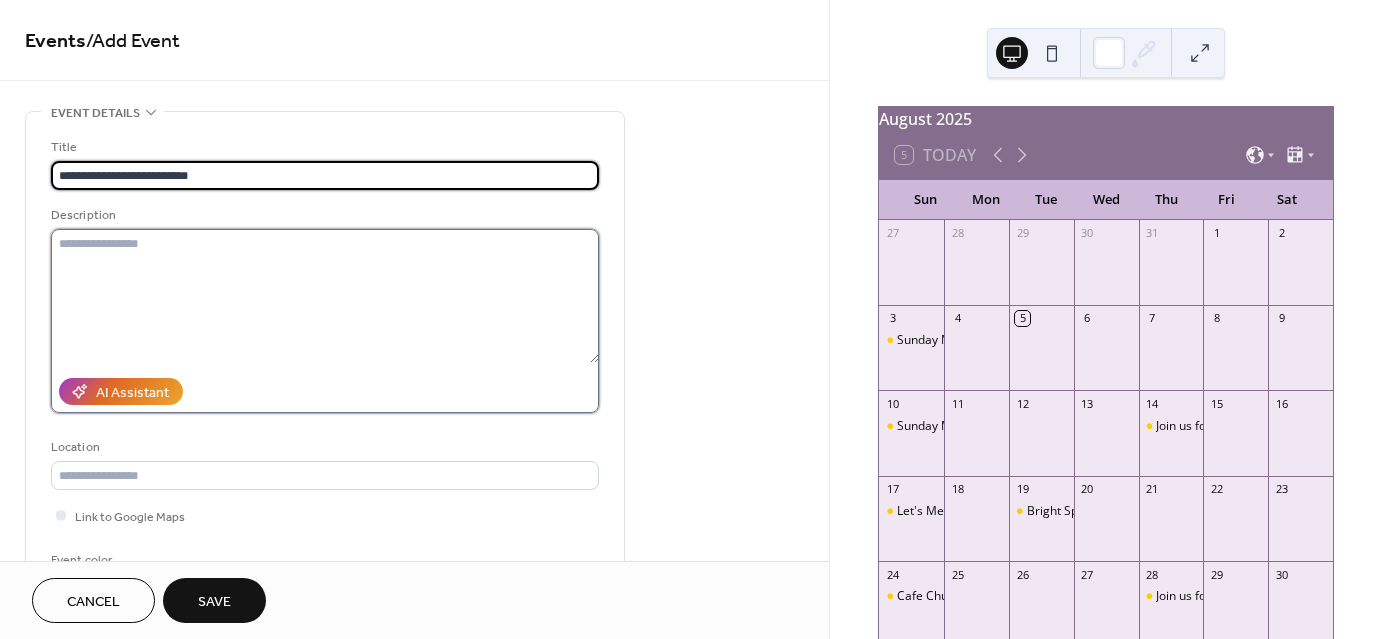 click at bounding box center (325, 296) 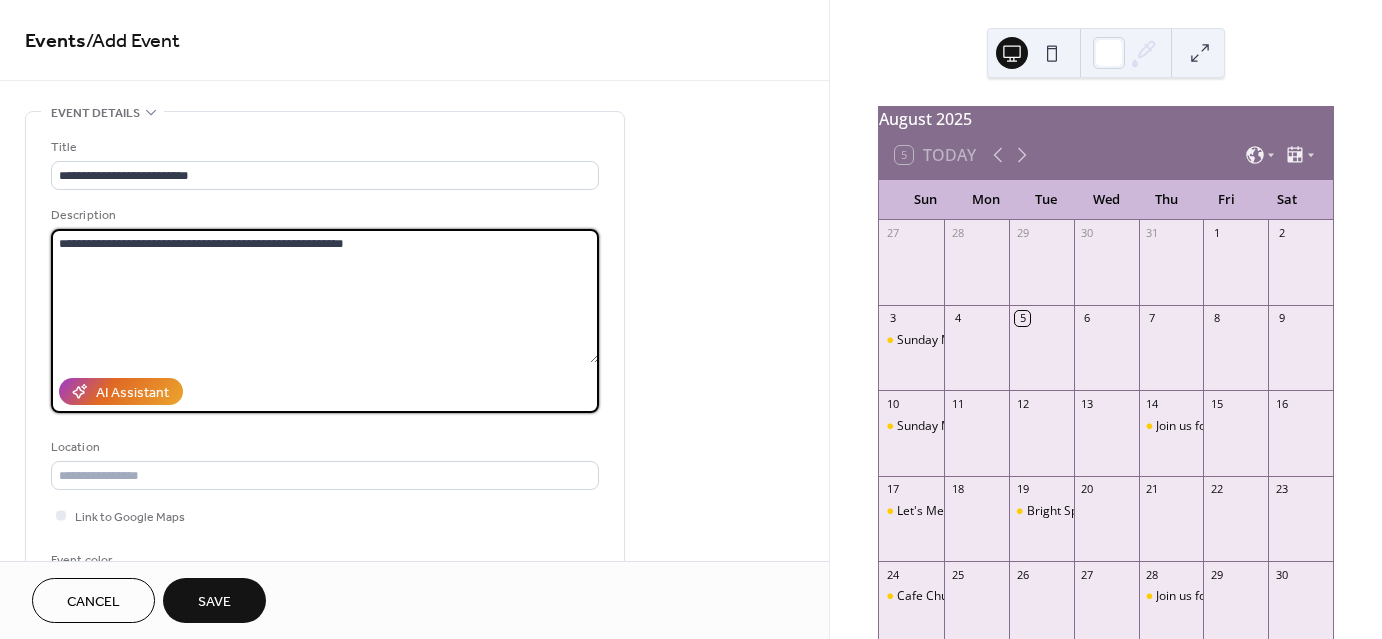 click on "**********" at bounding box center [325, 296] 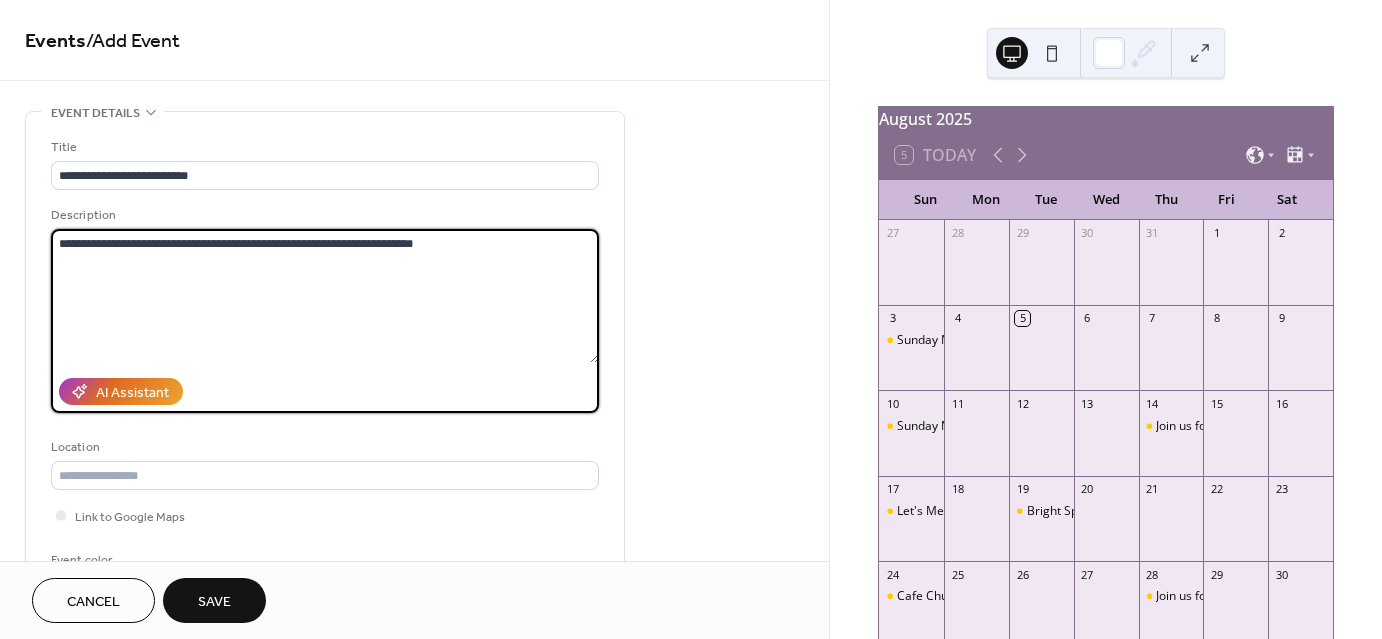 click on "**********" at bounding box center [325, 296] 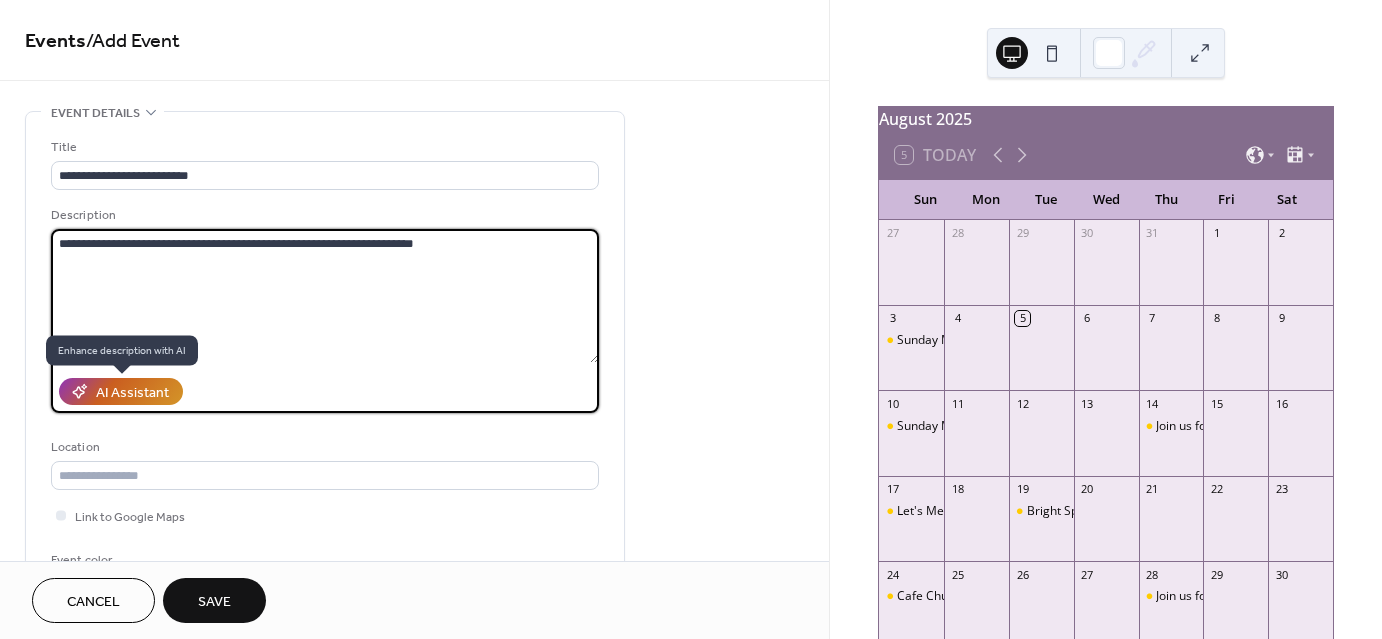 type on "**********" 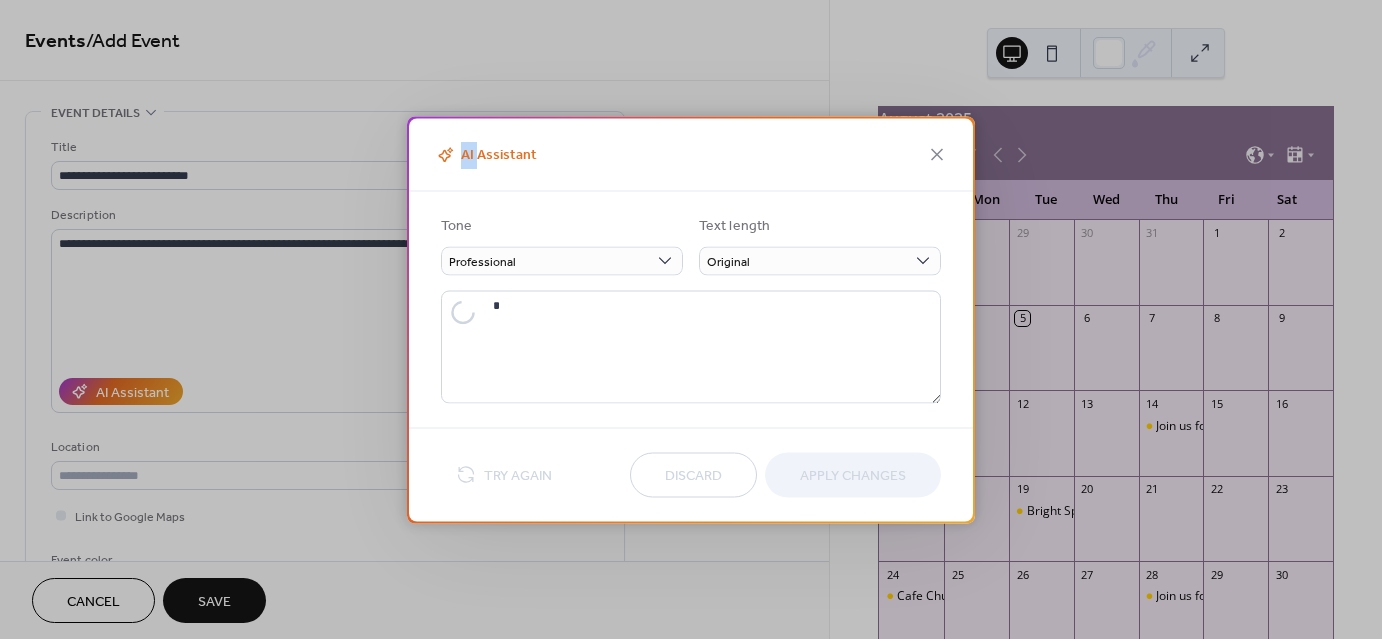 type on "**********" 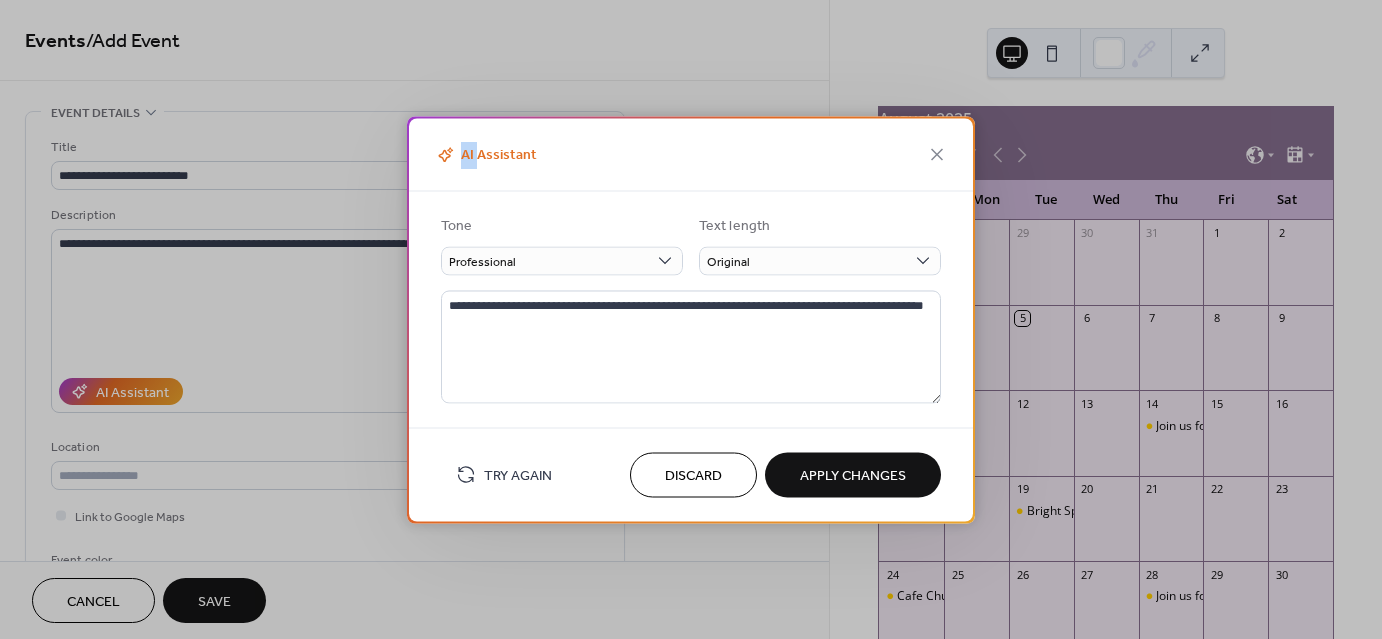 click on "Apply Changes" at bounding box center (853, 476) 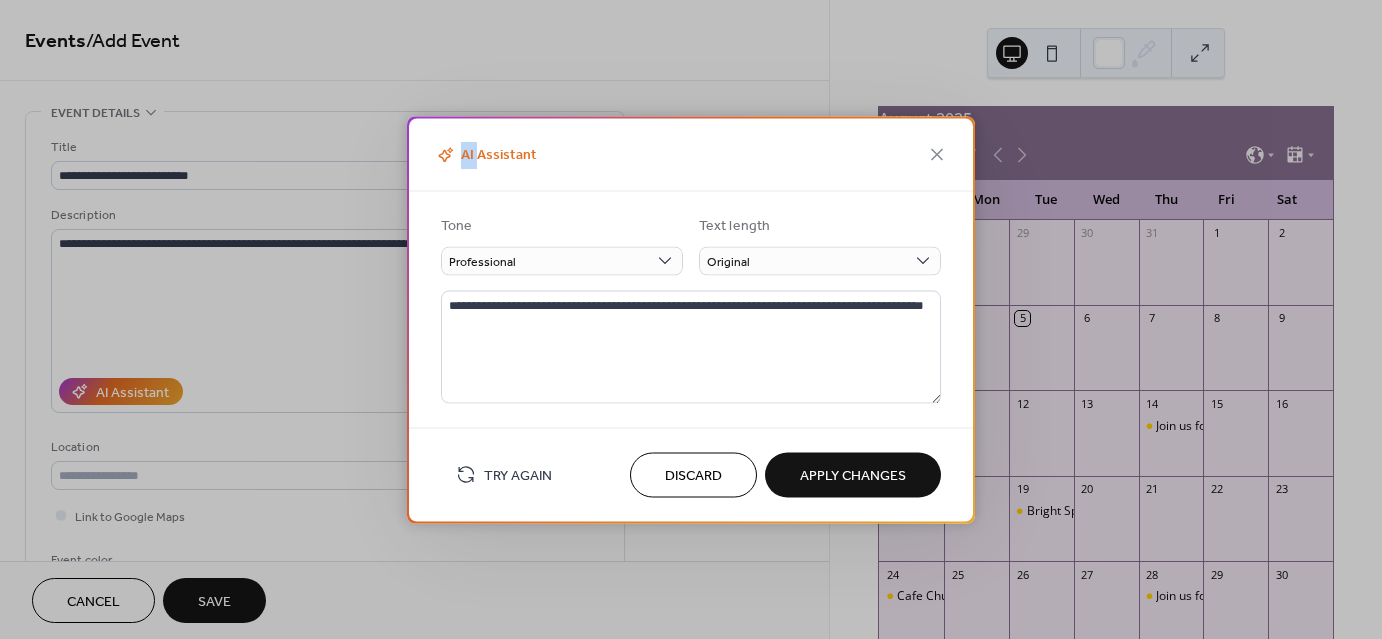 type on "**********" 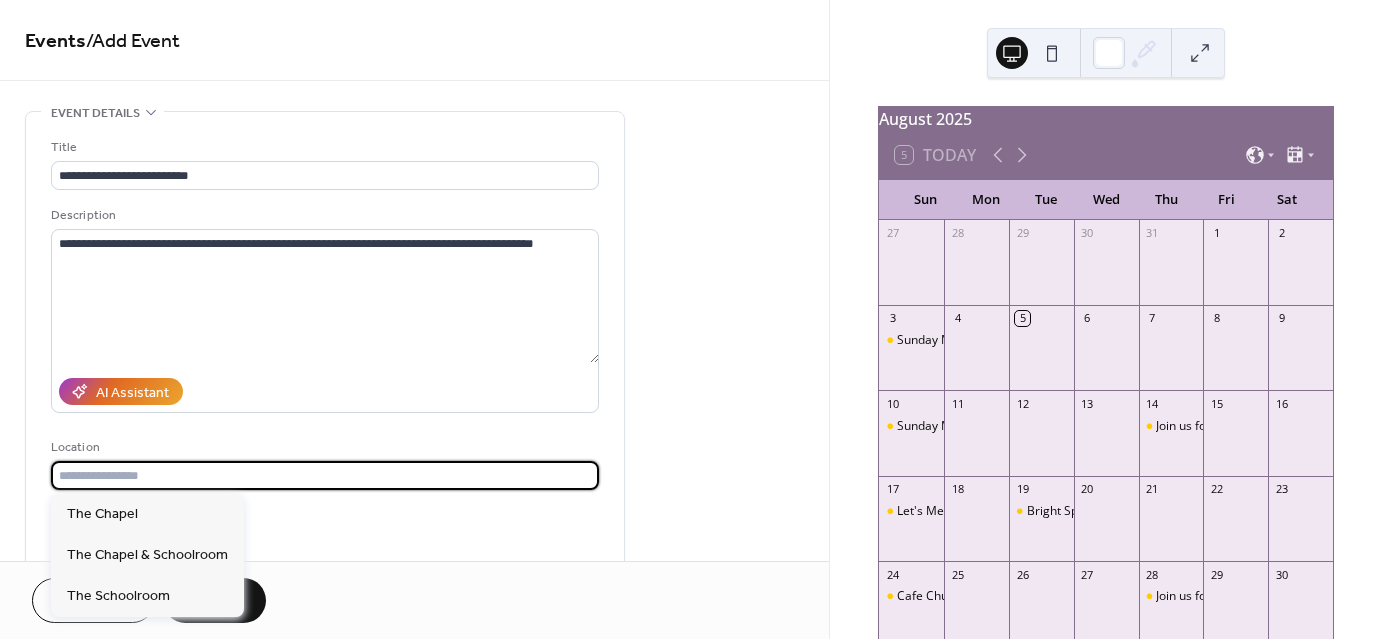 click at bounding box center (325, 475) 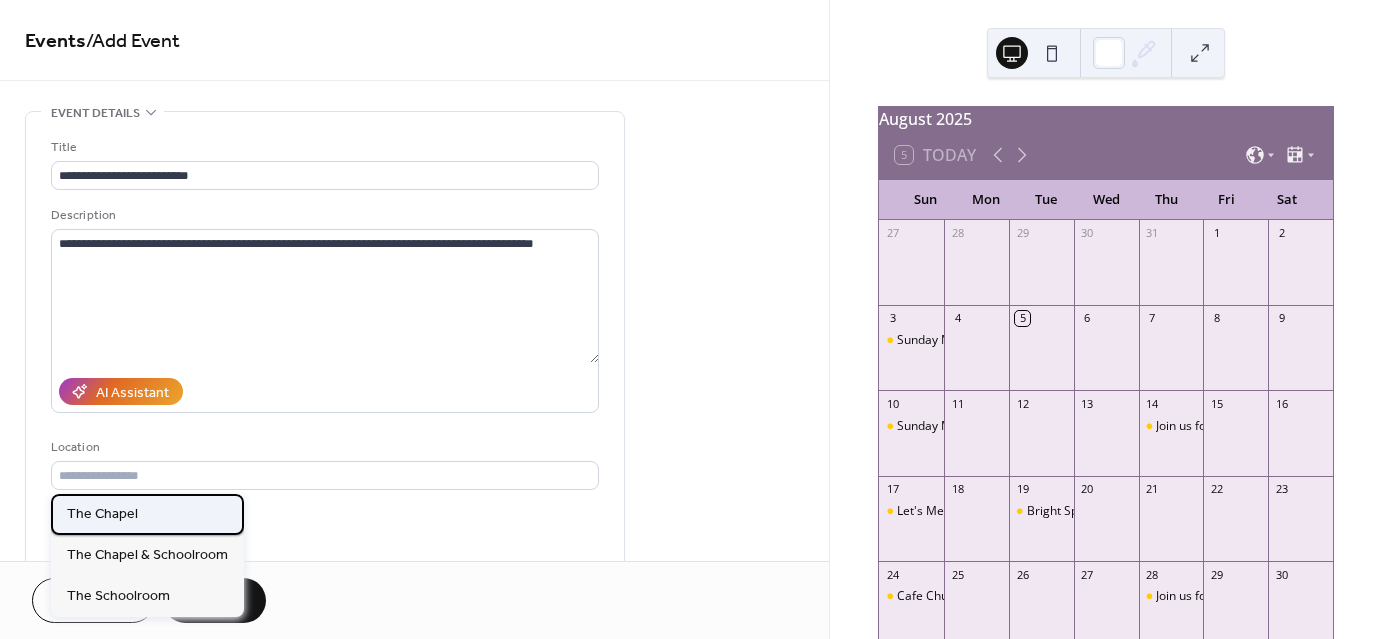click on "The Chapel" at bounding box center [147, 514] 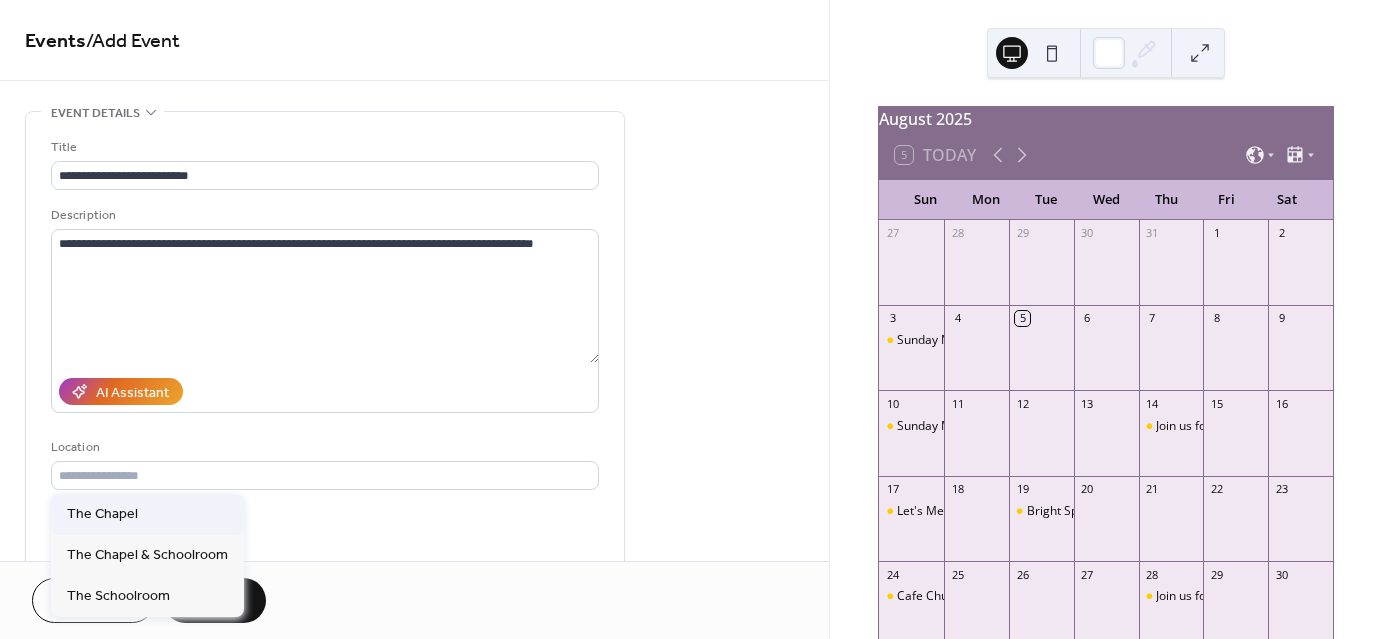 type on "**********" 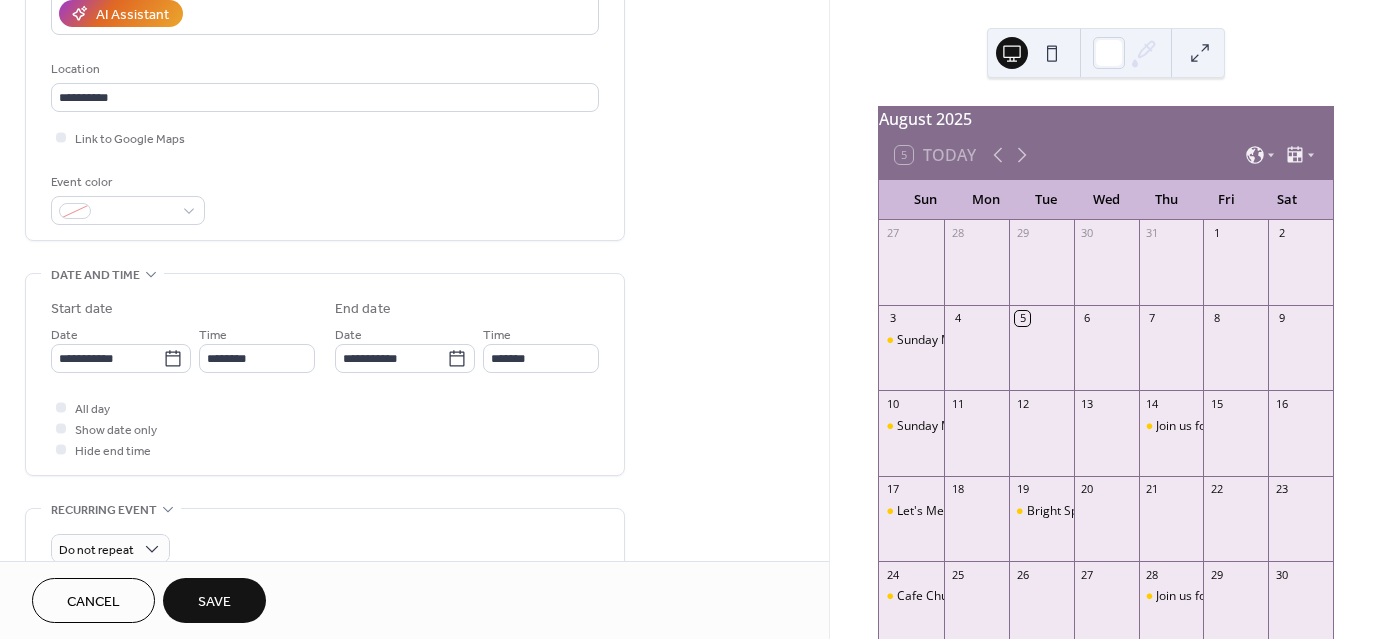 scroll, scrollTop: 400, scrollLeft: 0, axis: vertical 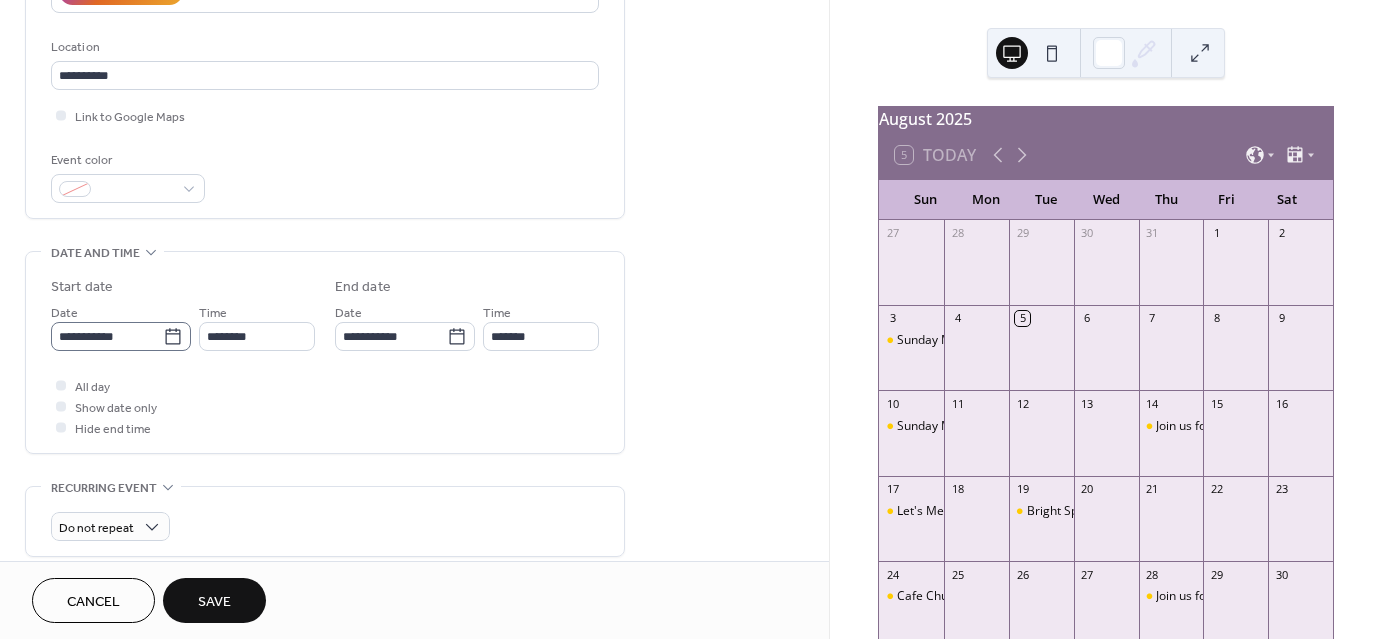 click 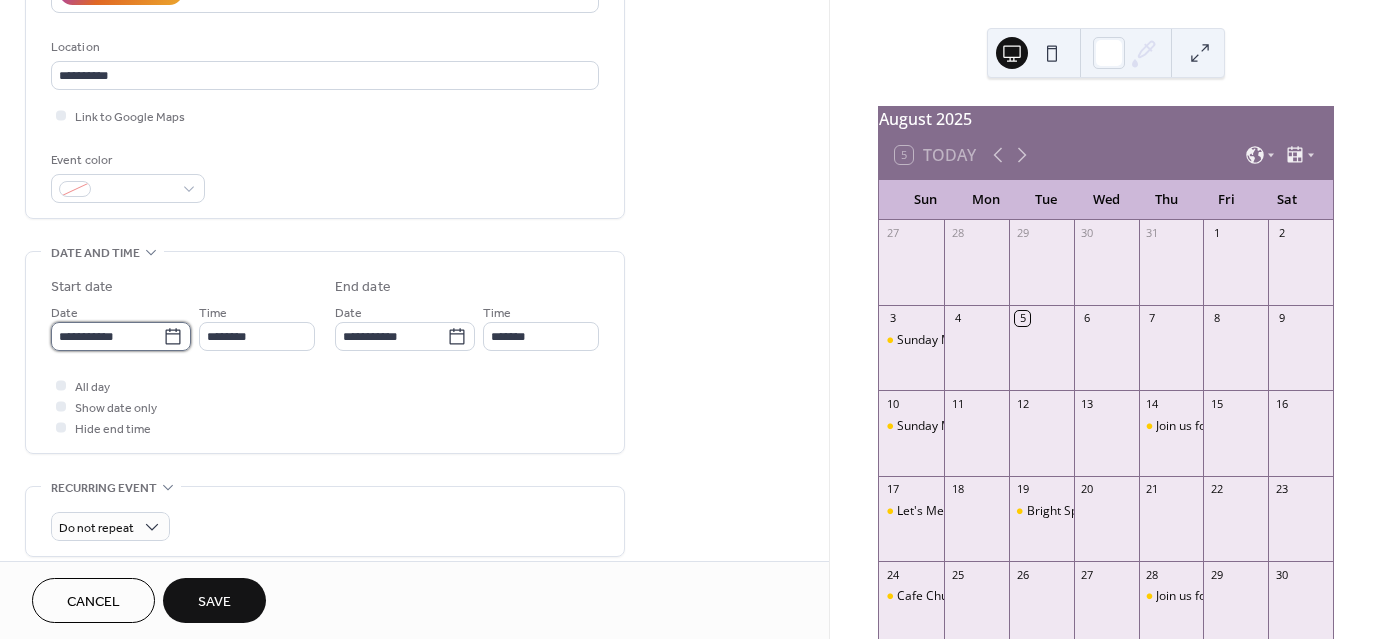 click on "**********" at bounding box center [107, 336] 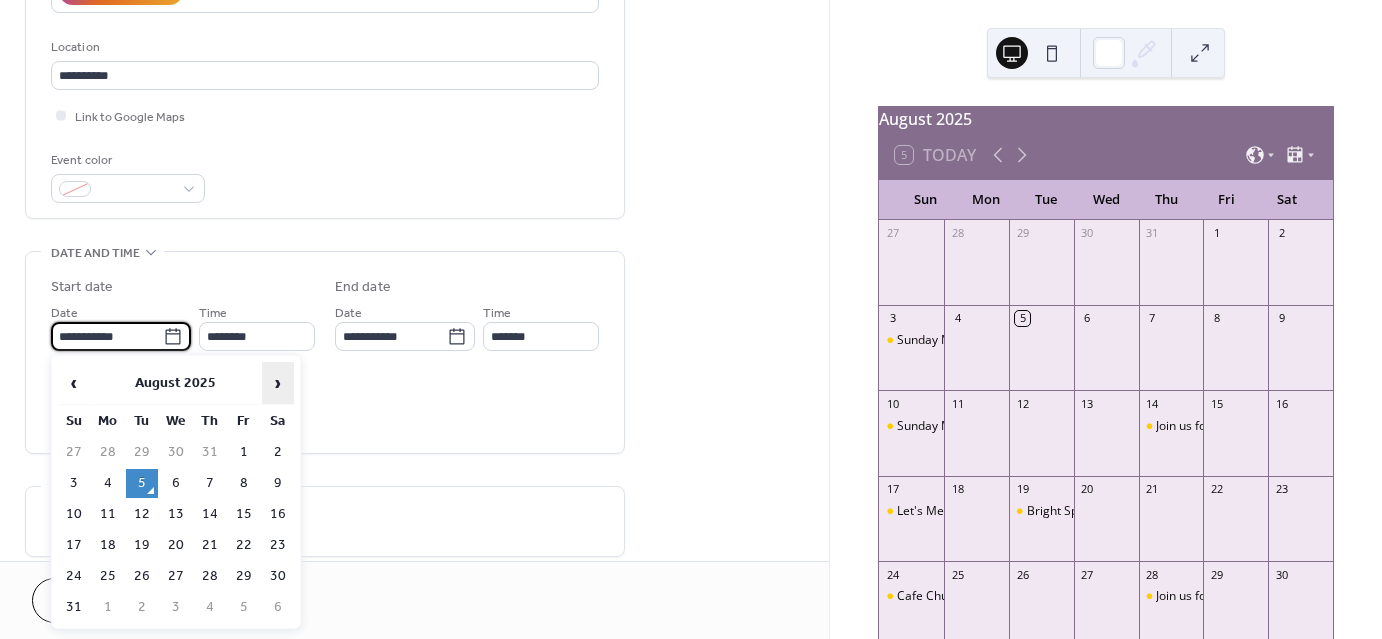 click on "›" at bounding box center (278, 383) 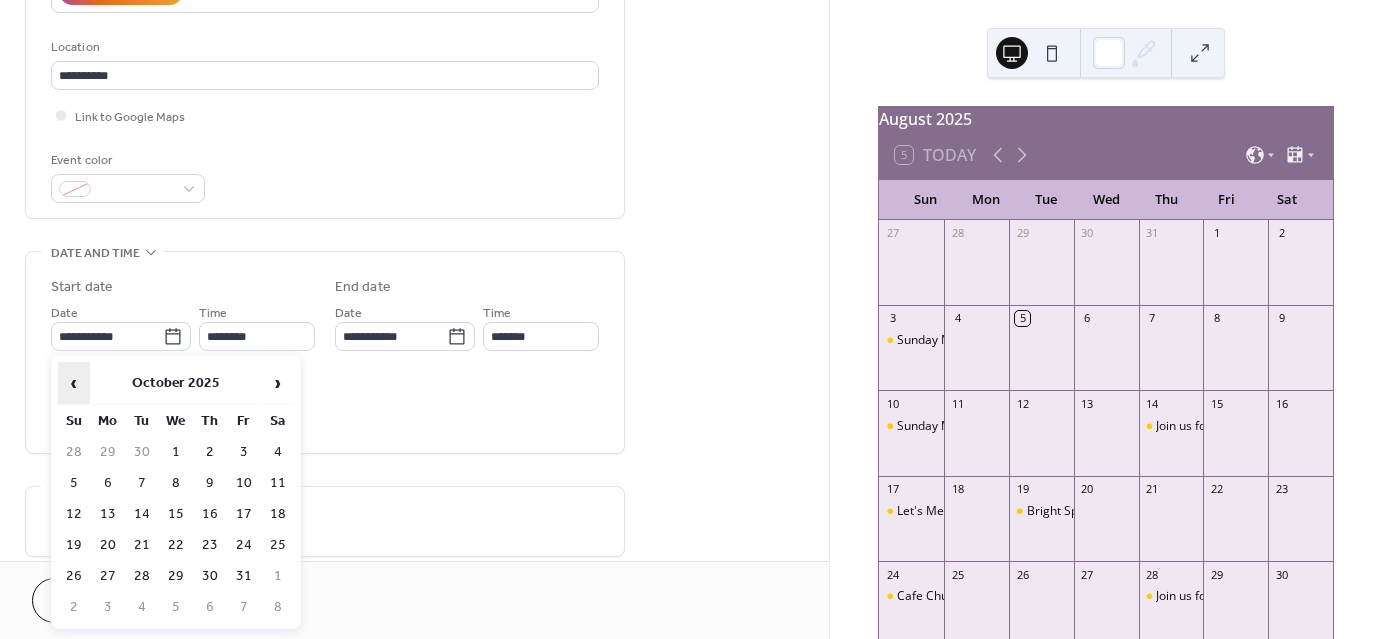 click on "‹" at bounding box center (74, 383) 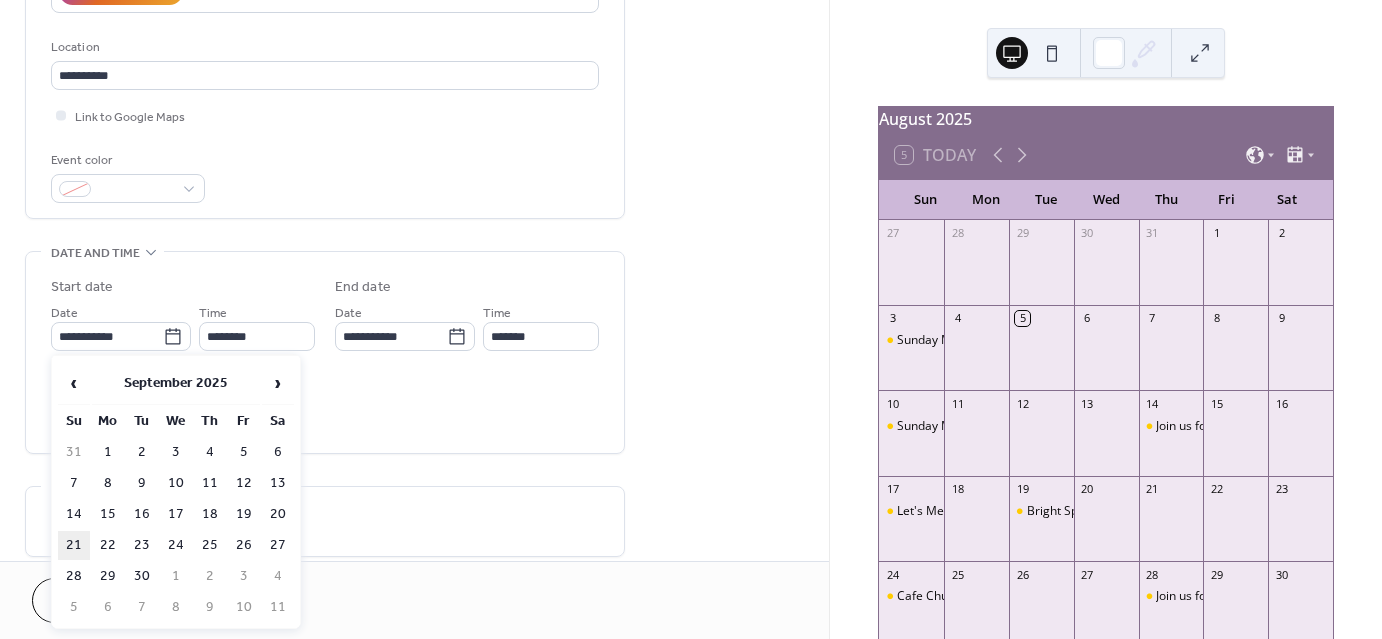 click on "21" at bounding box center [74, 545] 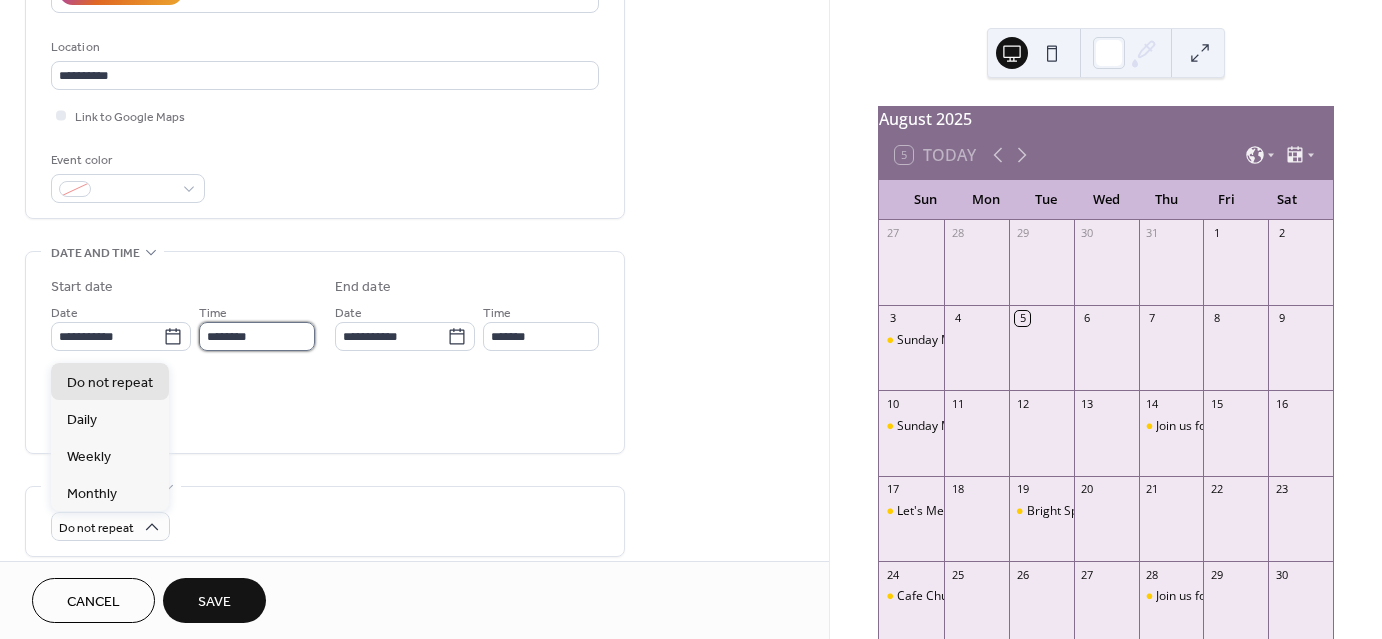 click on "********" at bounding box center (257, 336) 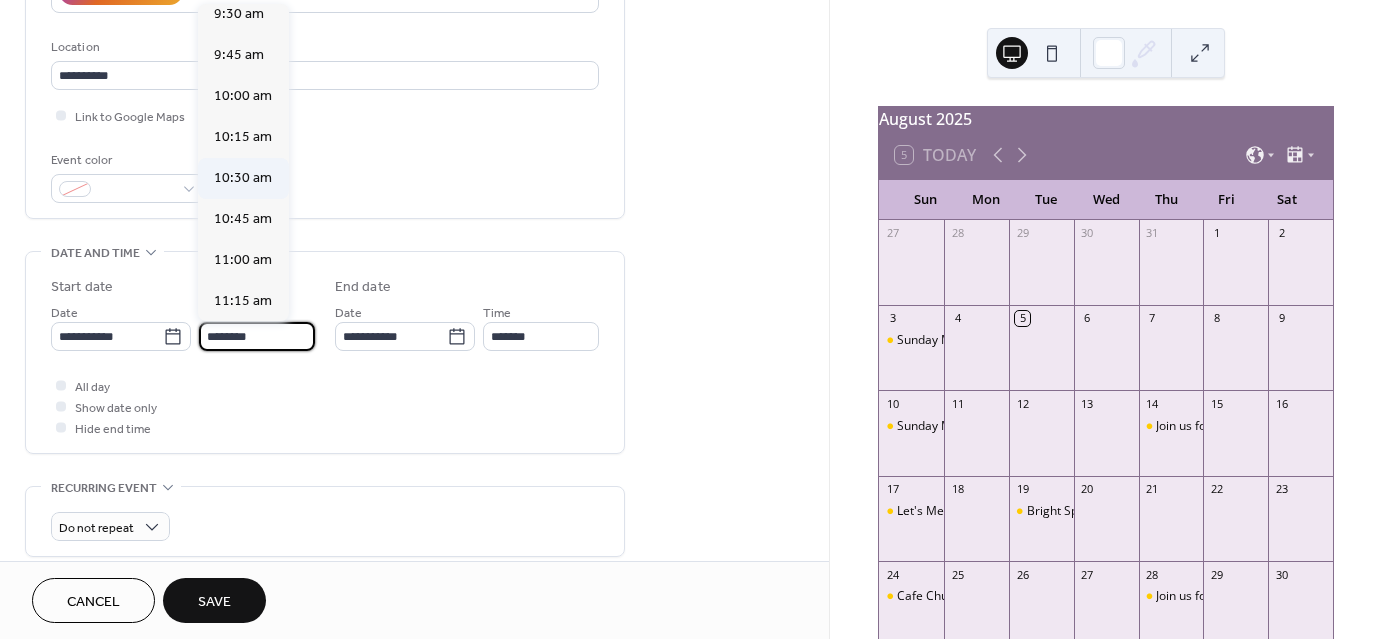 scroll, scrollTop: 1568, scrollLeft: 0, axis: vertical 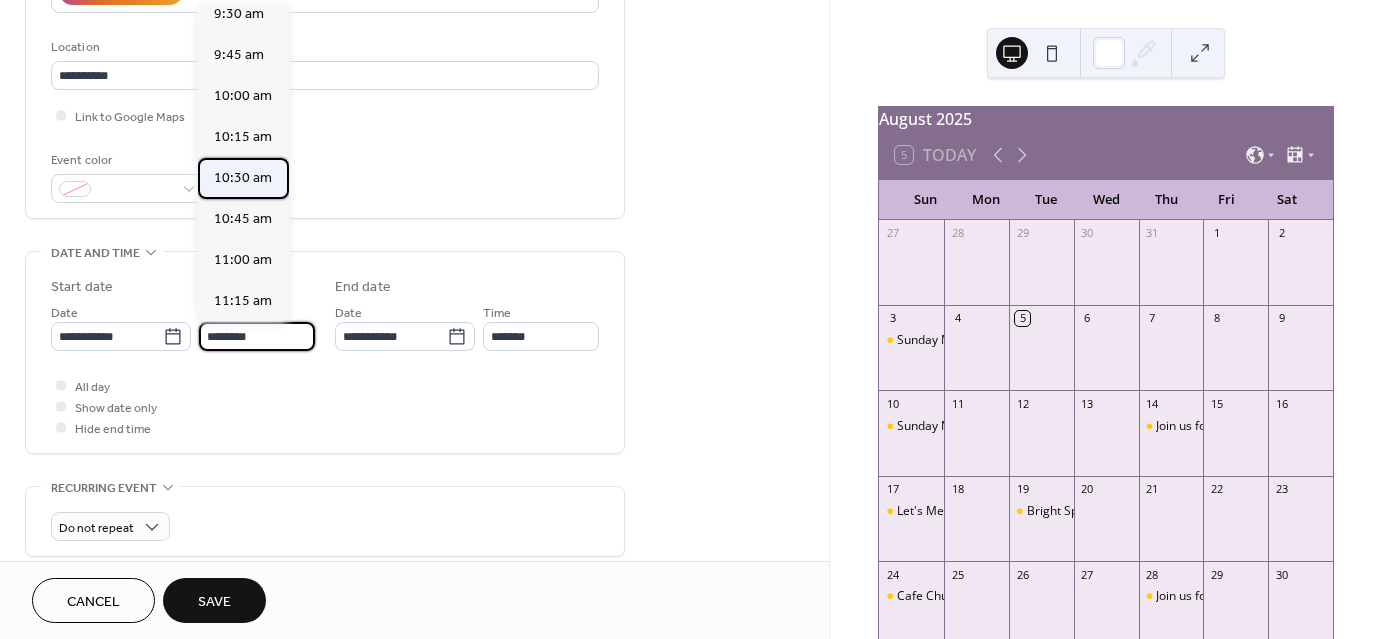 click on "10:30 am" at bounding box center [243, 178] 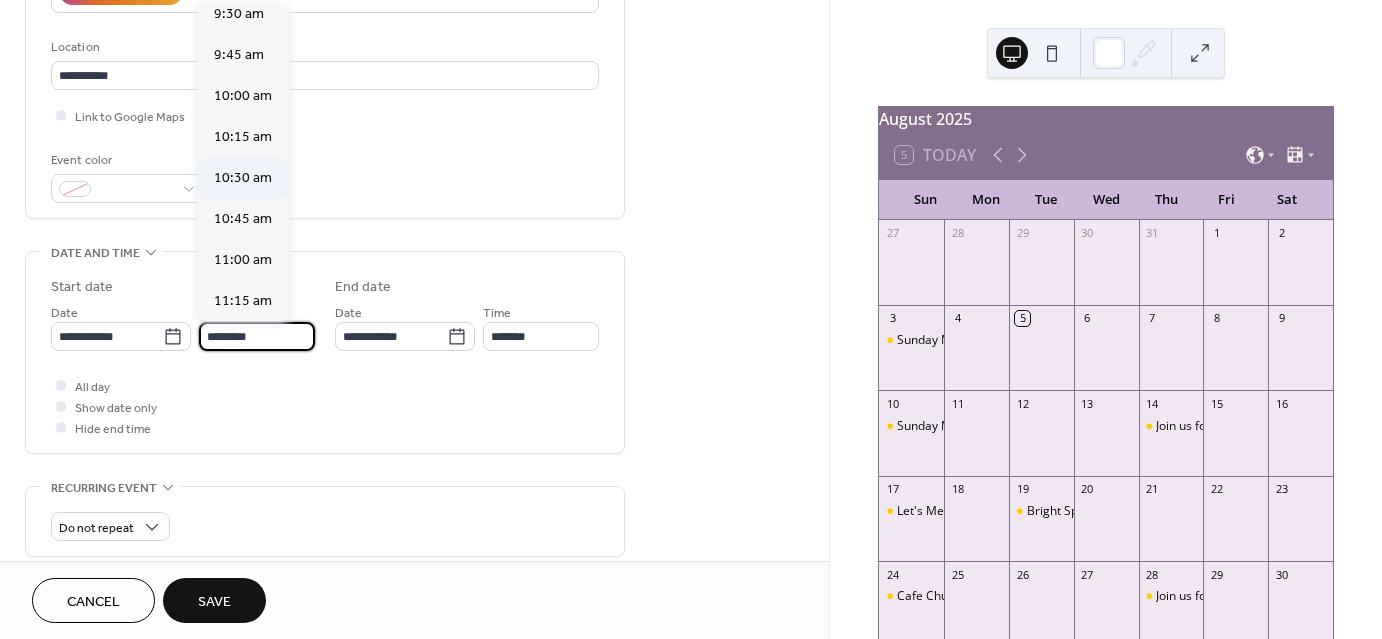 type on "********" 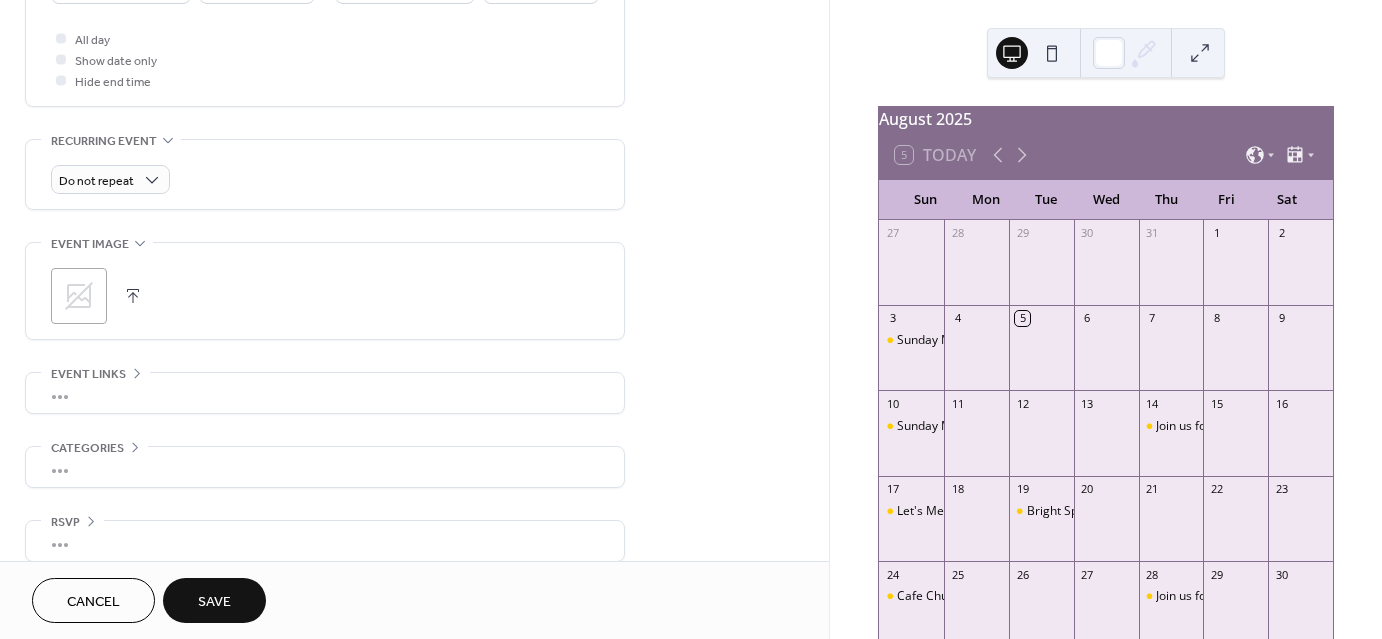 scroll, scrollTop: 765, scrollLeft: 0, axis: vertical 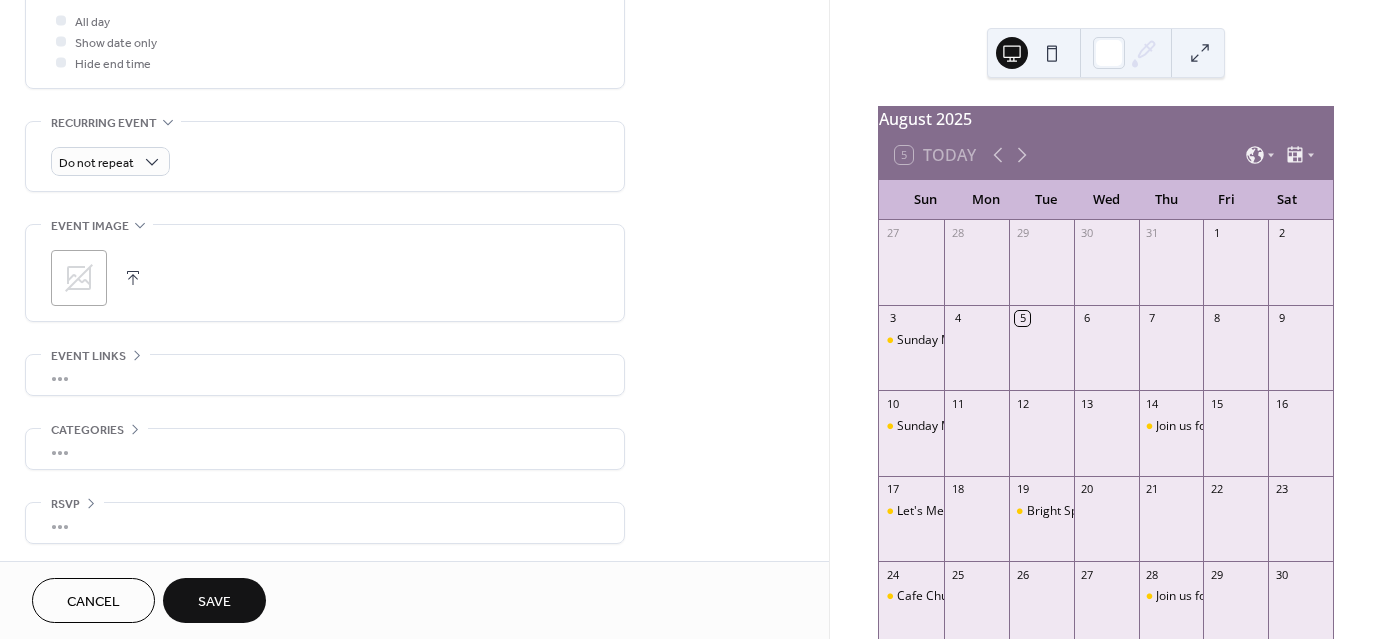 click on "Save" at bounding box center (214, 602) 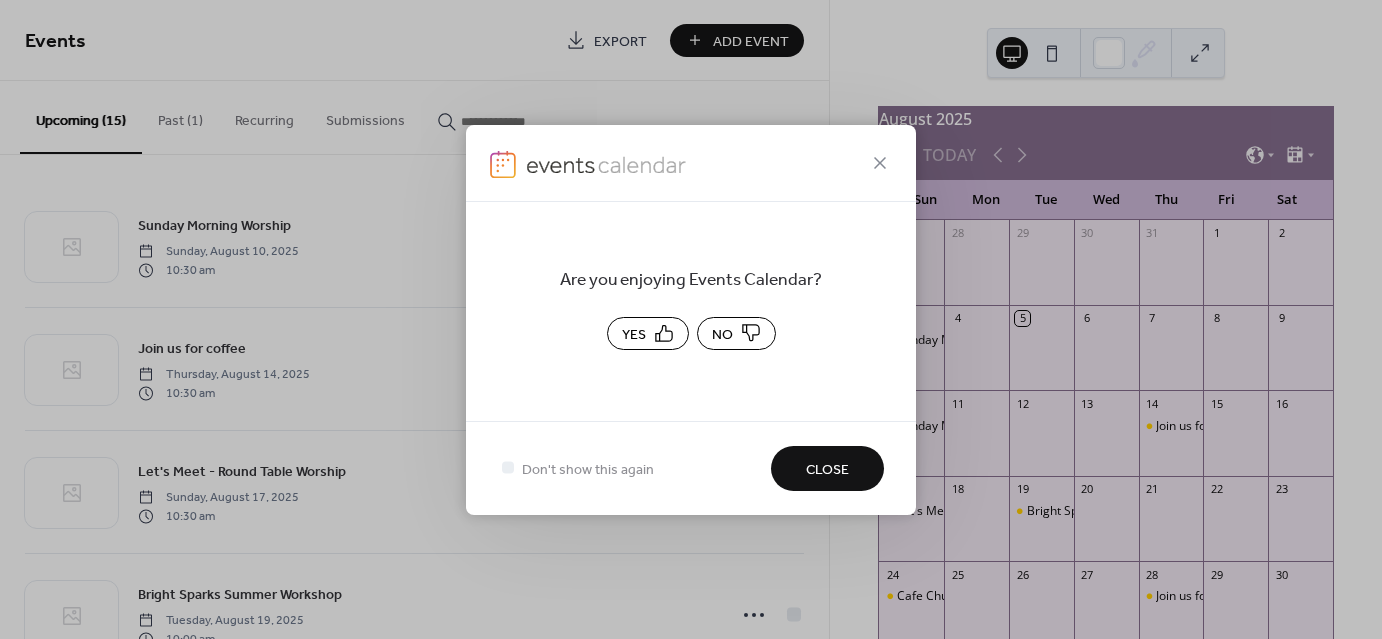 click on "Yes" at bounding box center [648, 333] 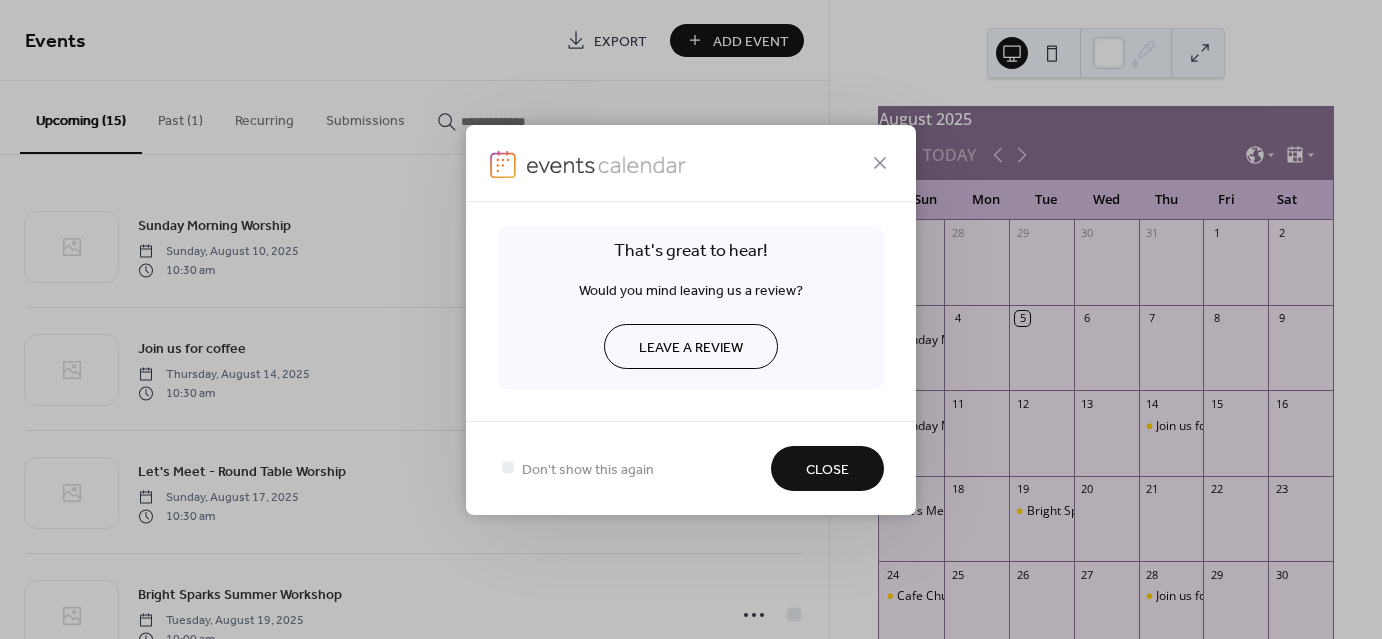 click on "Close" at bounding box center (827, 469) 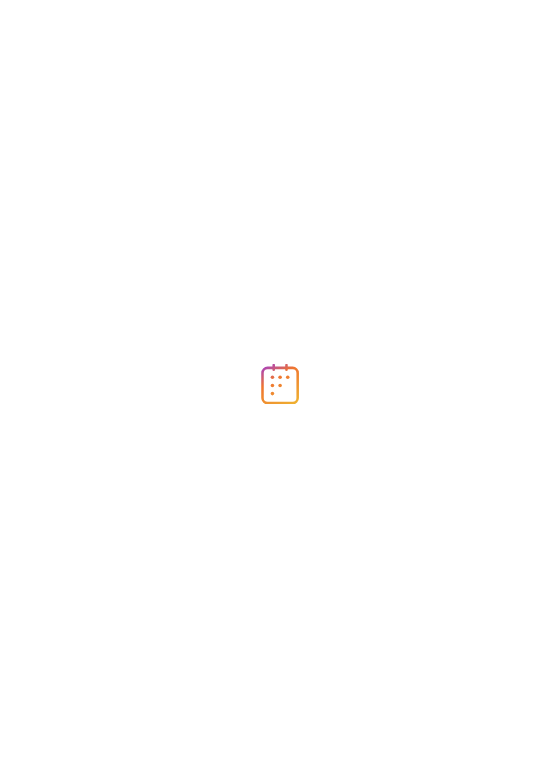 scroll, scrollTop: 0, scrollLeft: 0, axis: both 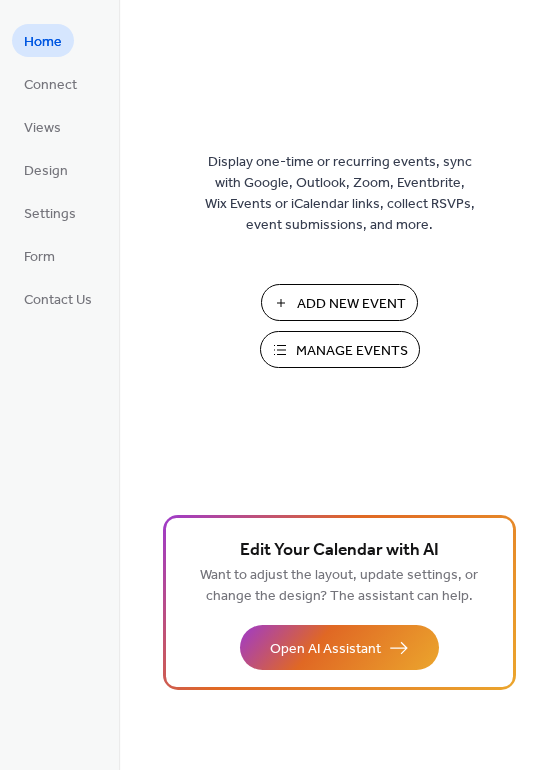 click on "Manage Events" at bounding box center [352, 351] 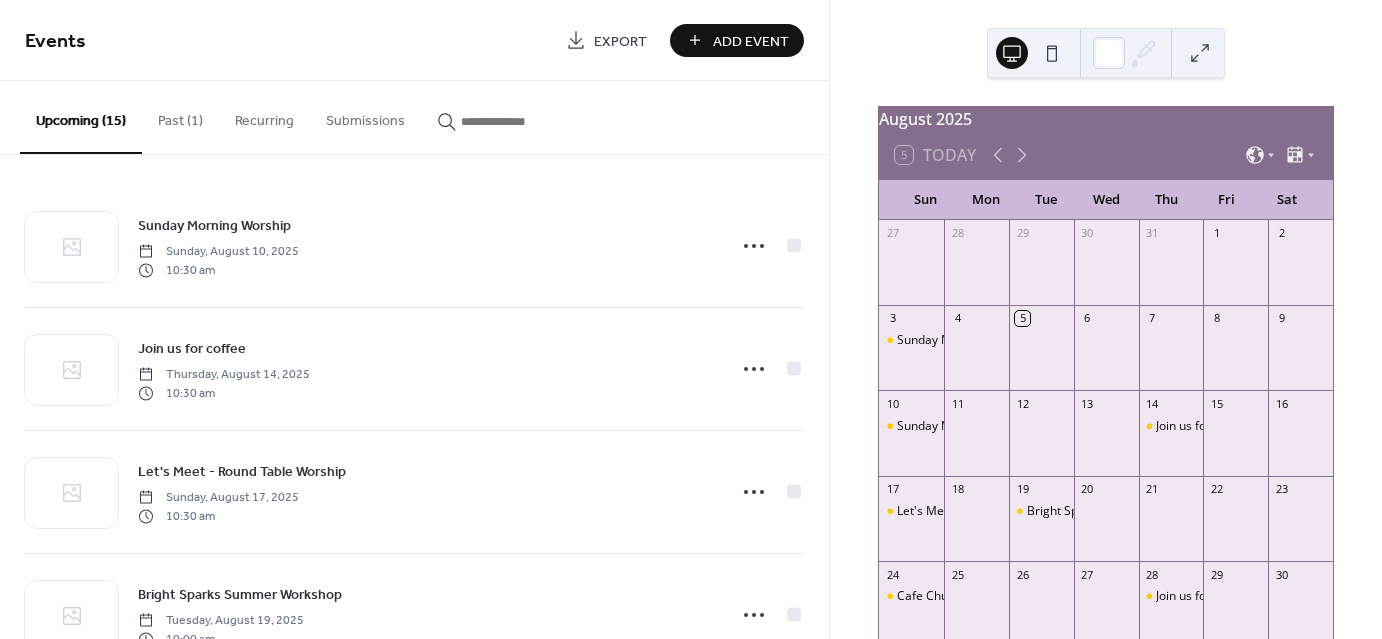 scroll, scrollTop: 0, scrollLeft: 0, axis: both 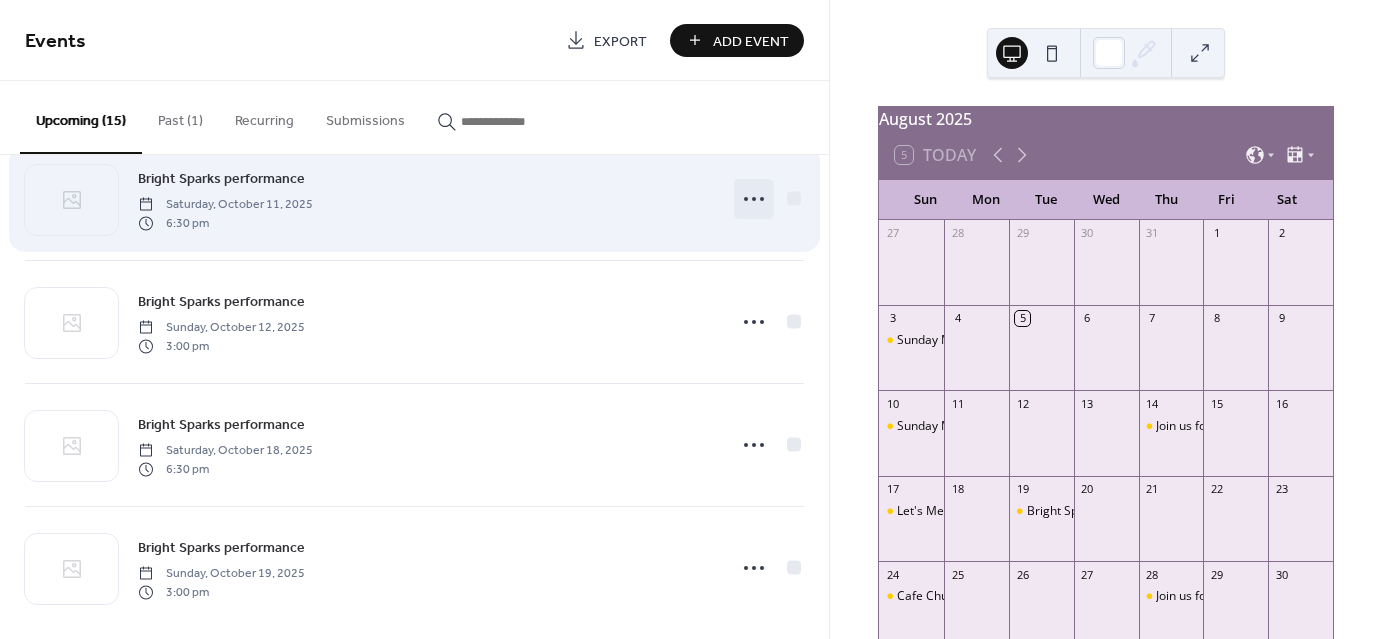 click 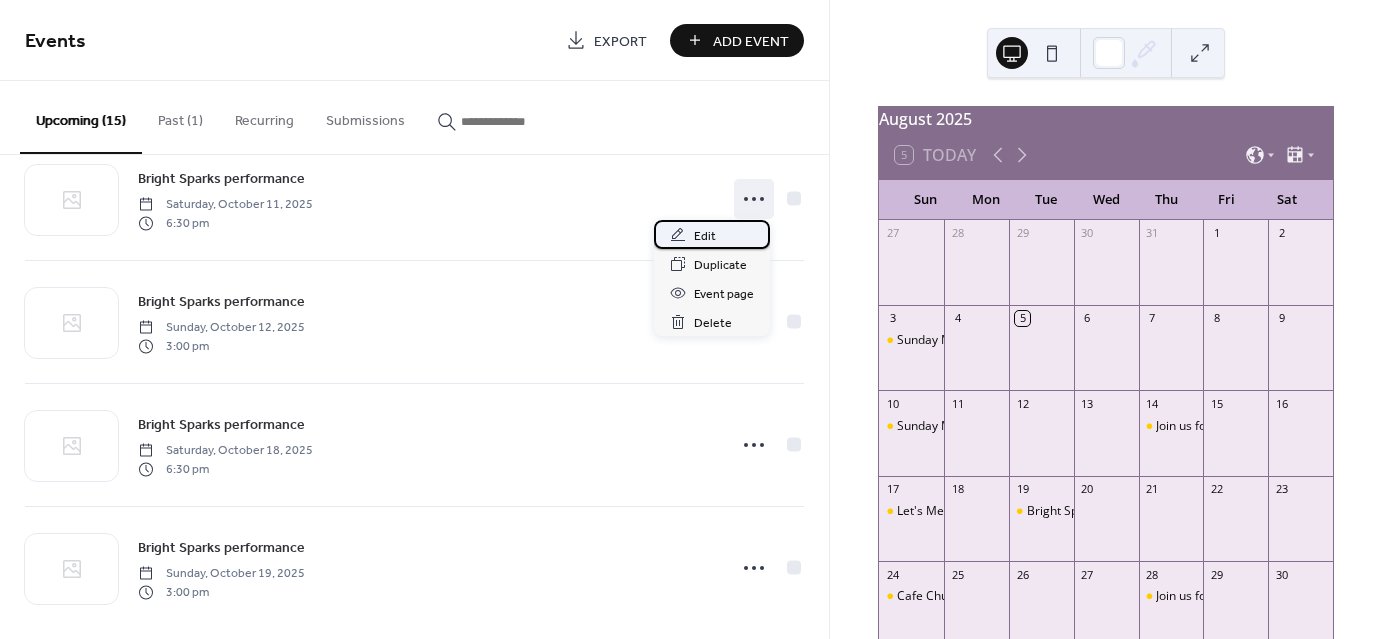 click on "Edit" at bounding box center (712, 234) 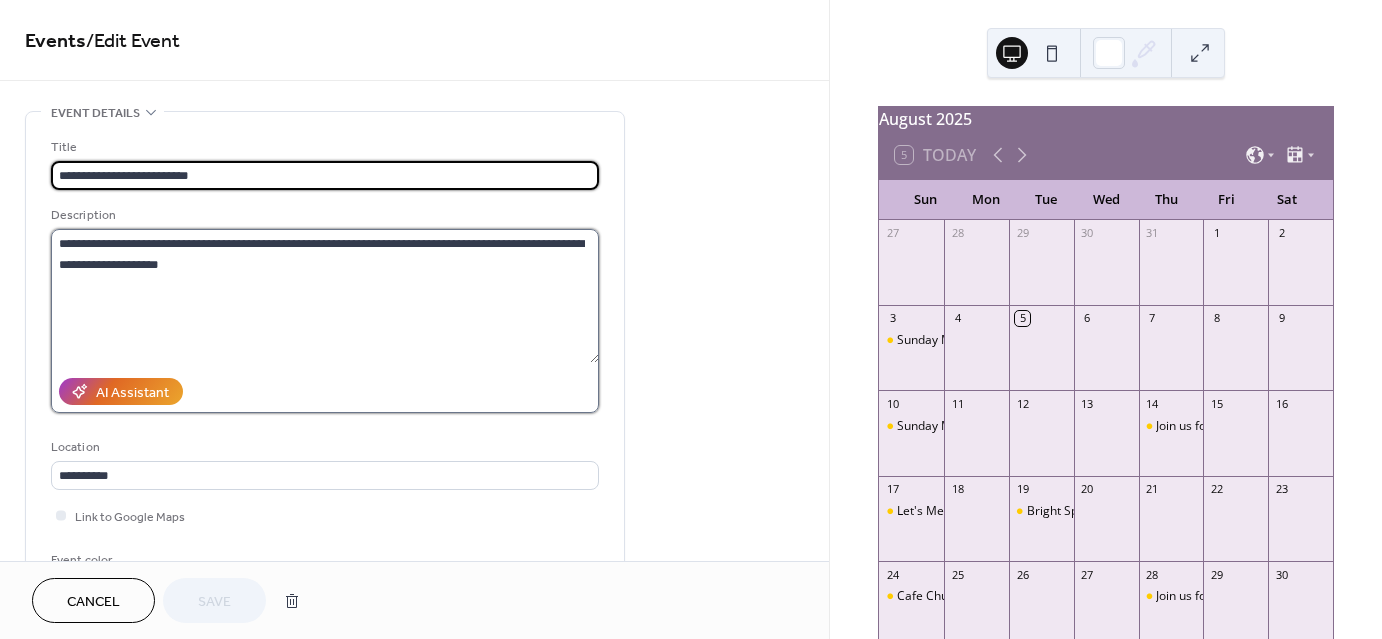 click on "**********" at bounding box center (325, 296) 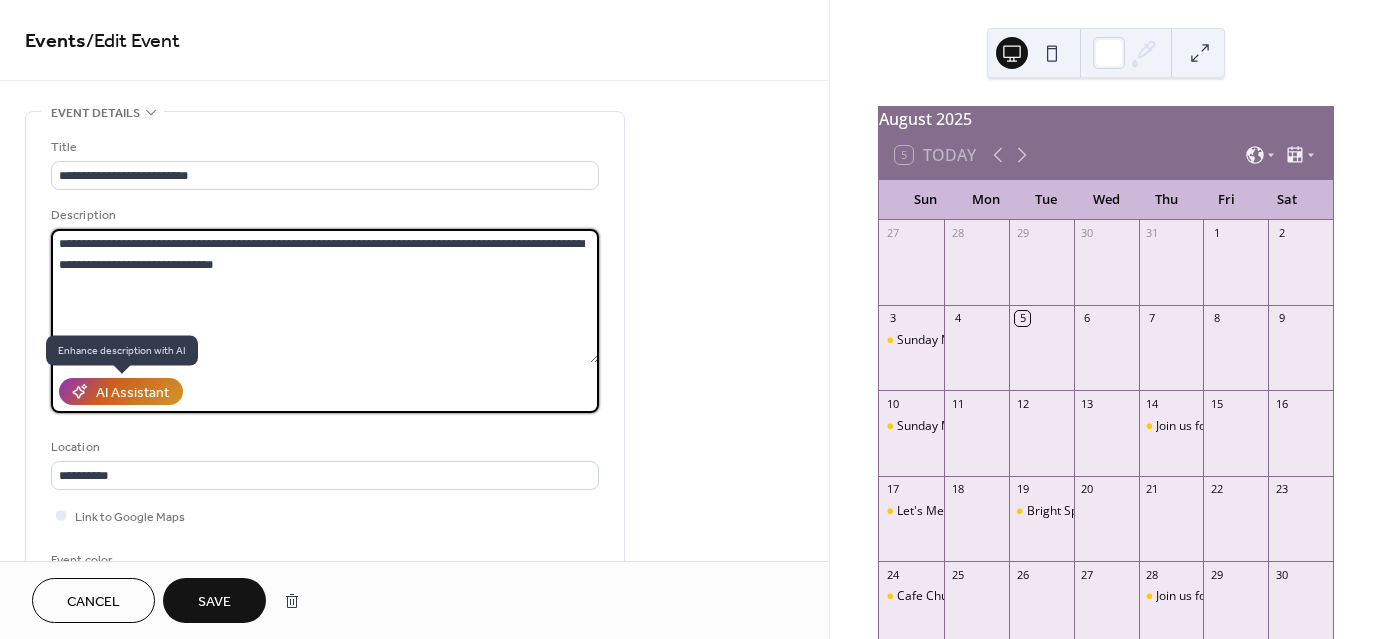 type on "**********" 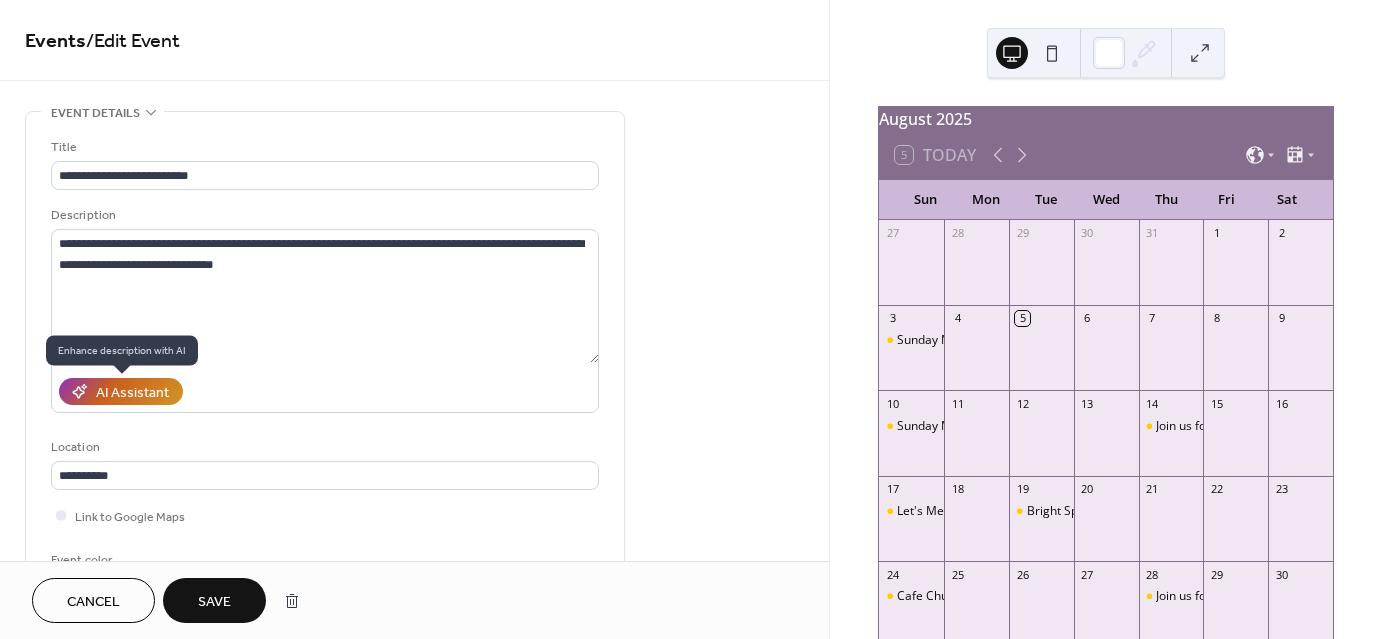 click on "AI Assistant" at bounding box center [132, 393] 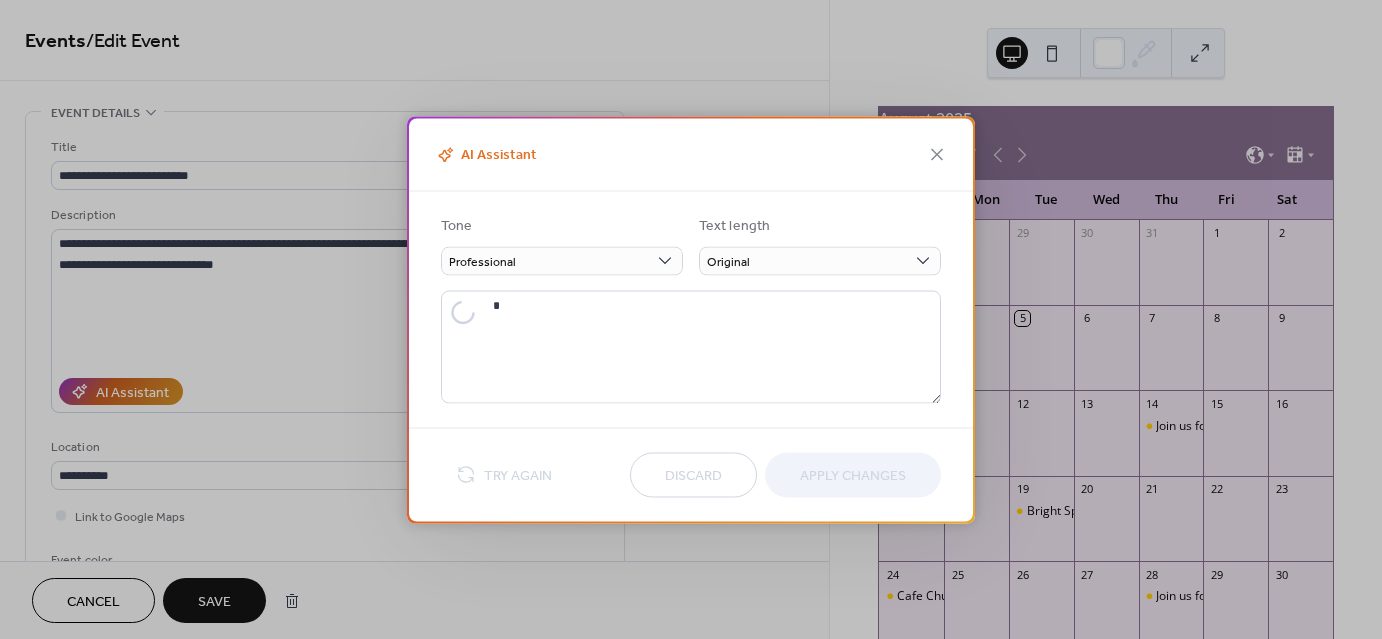 type on "**********" 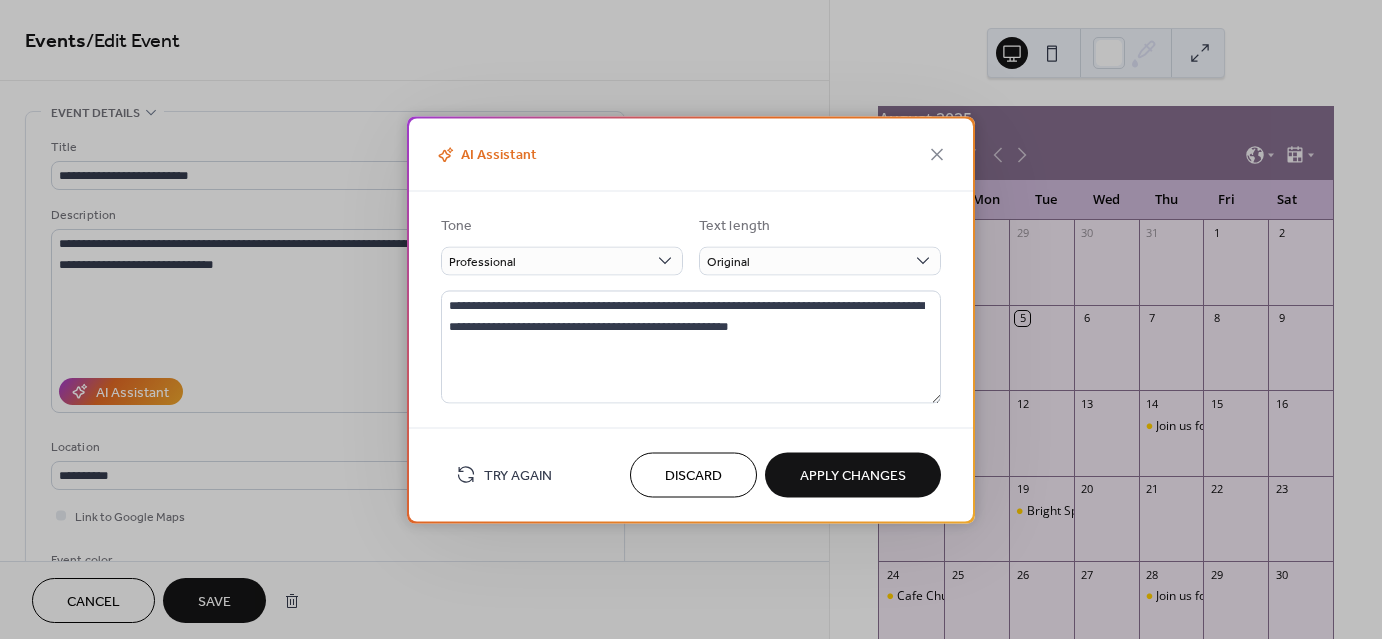 click on "Discard" at bounding box center (693, 476) 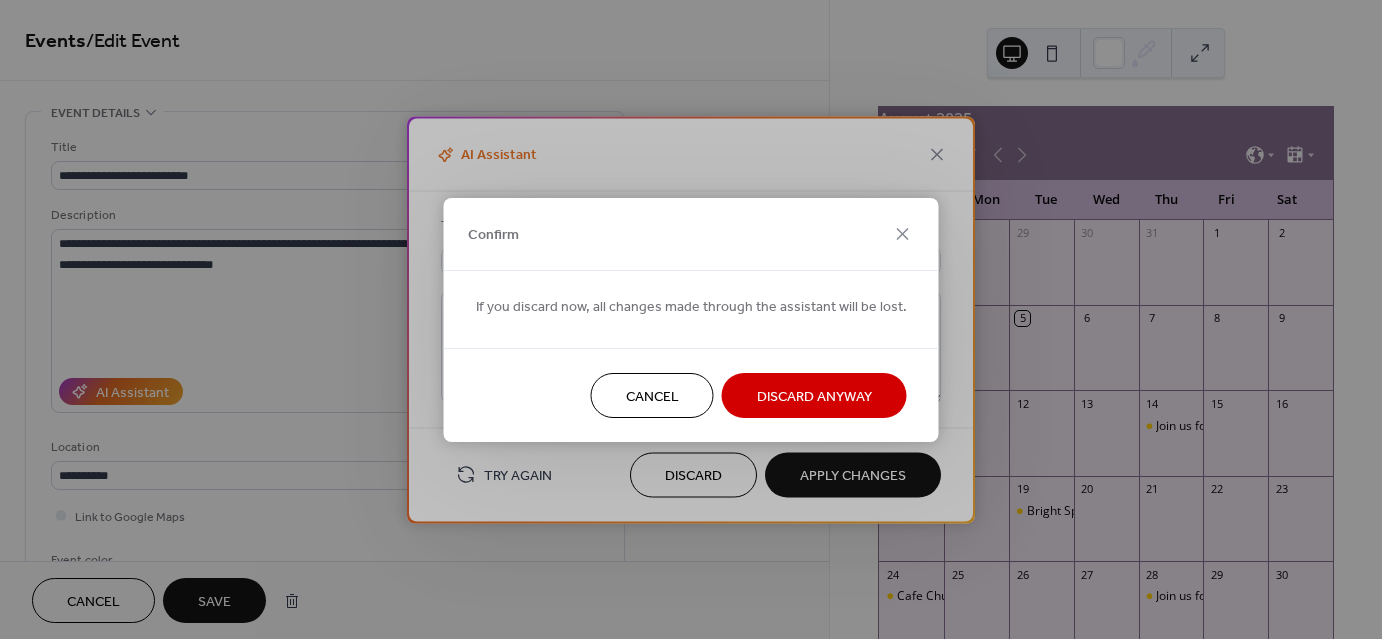 click on "Cancel" at bounding box center (652, 396) 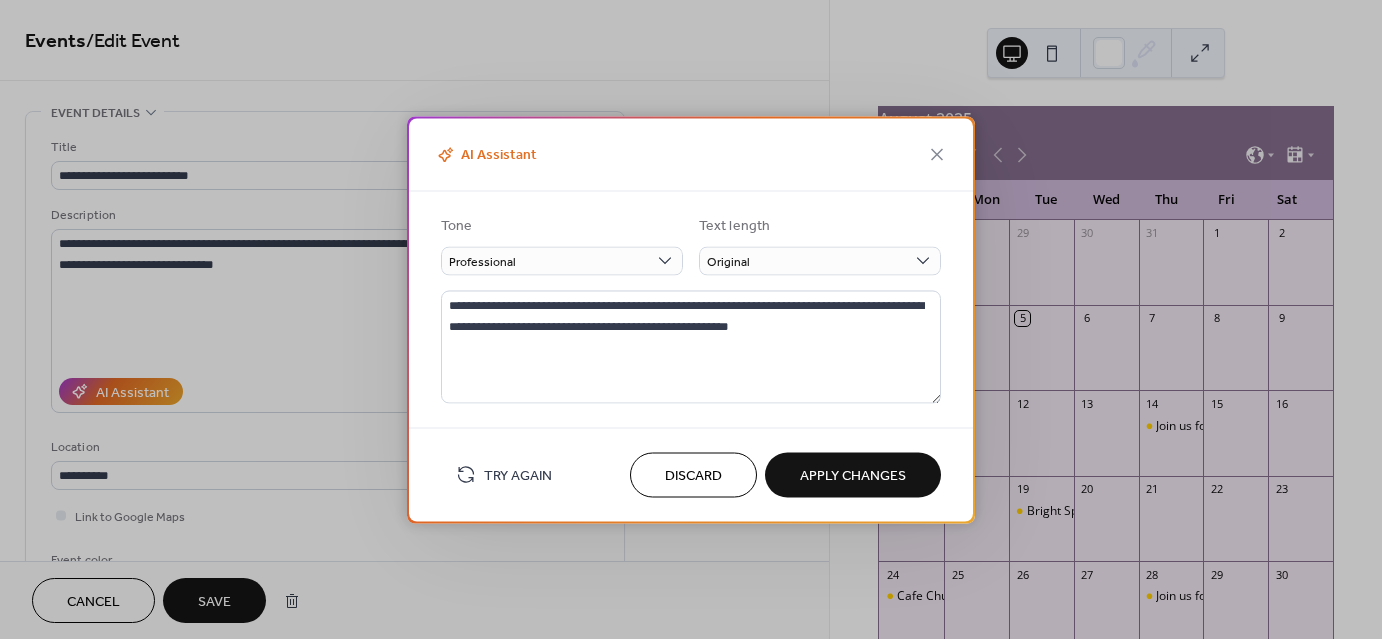 click on "Discard" at bounding box center (693, 476) 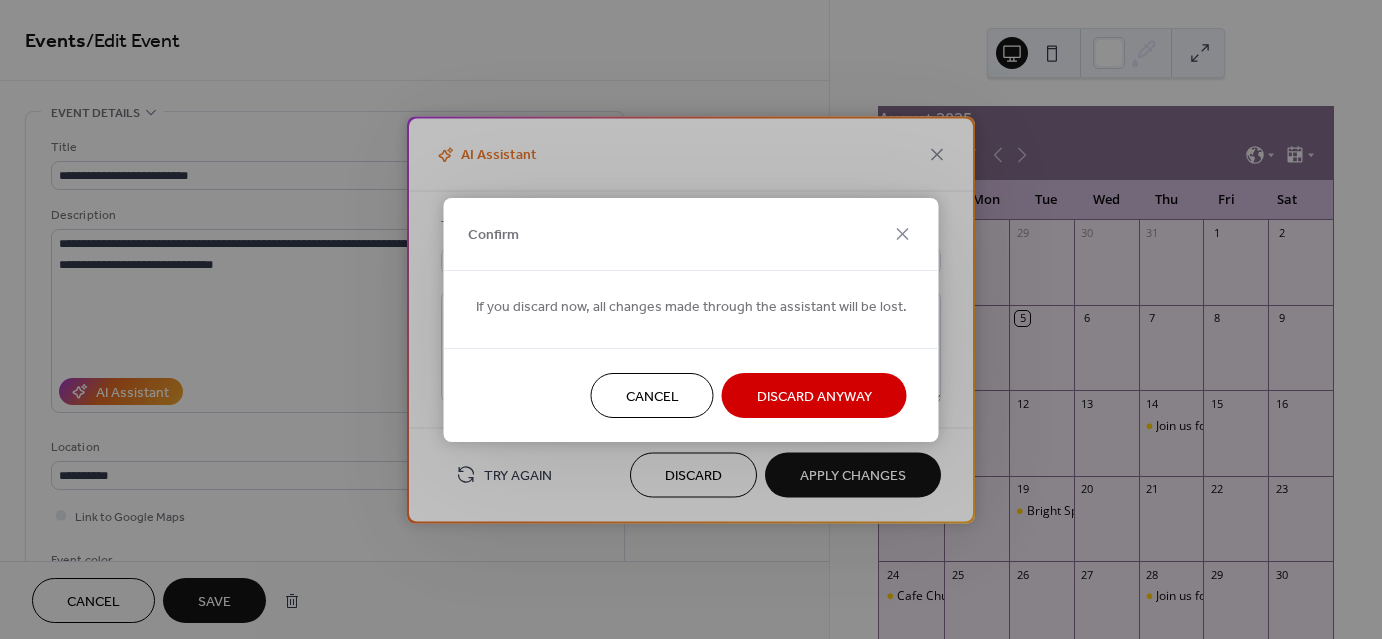 click on "Discard Anyway" at bounding box center (814, 396) 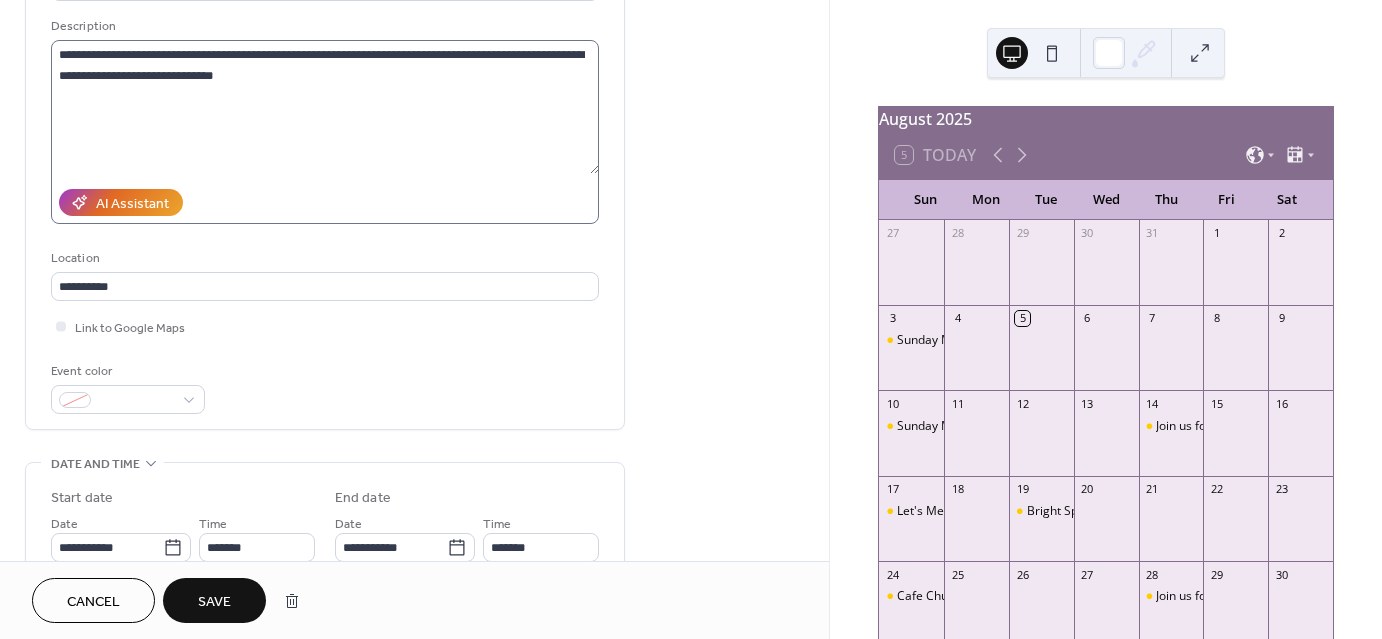 scroll, scrollTop: 200, scrollLeft: 0, axis: vertical 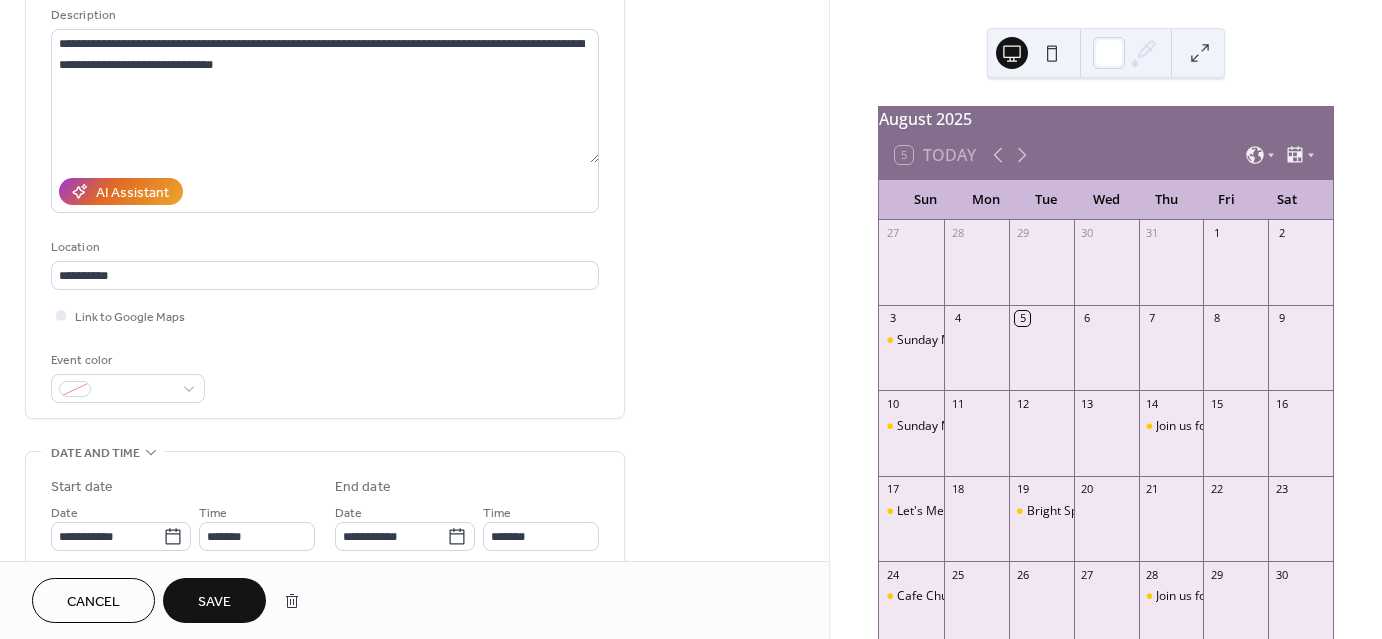 click on "Save" at bounding box center [214, 602] 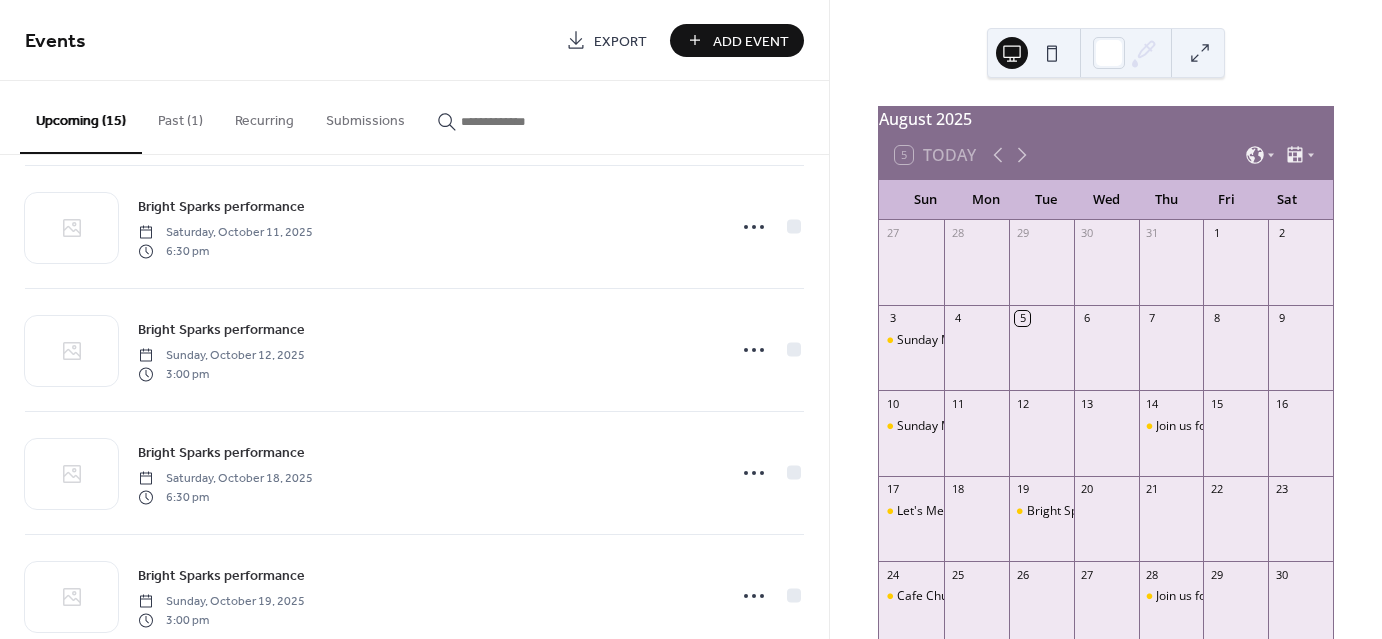 scroll, scrollTop: 1400, scrollLeft: 0, axis: vertical 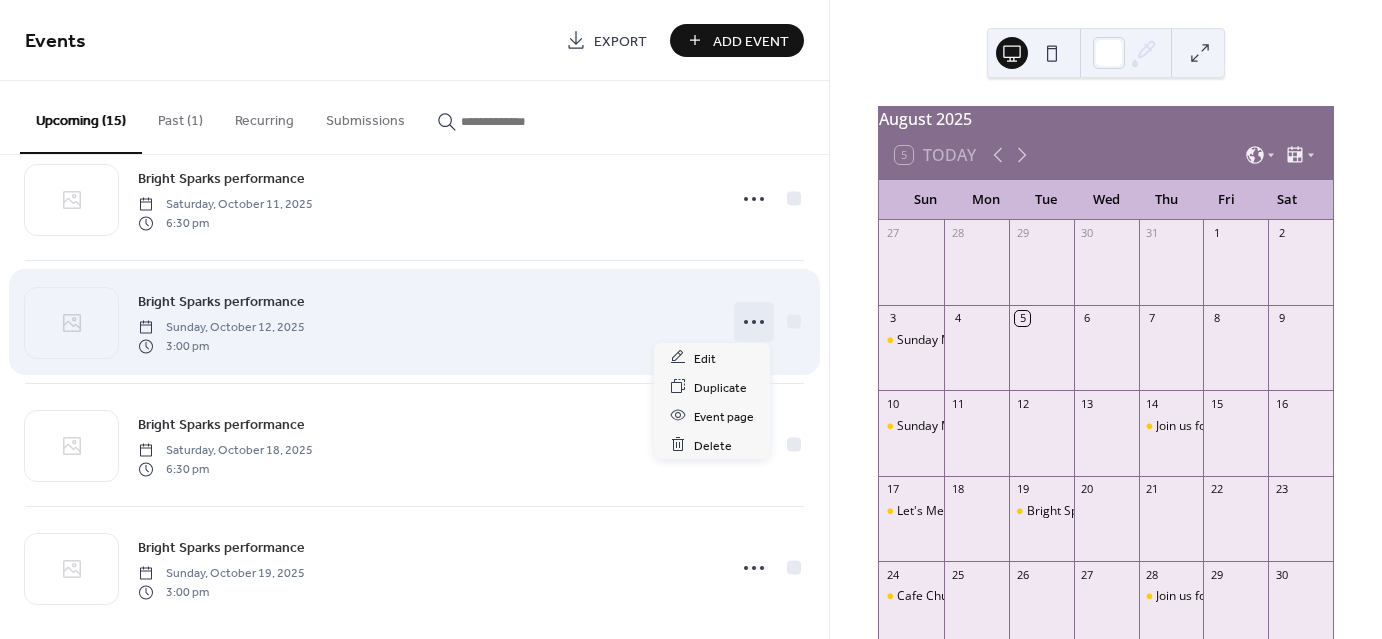 click 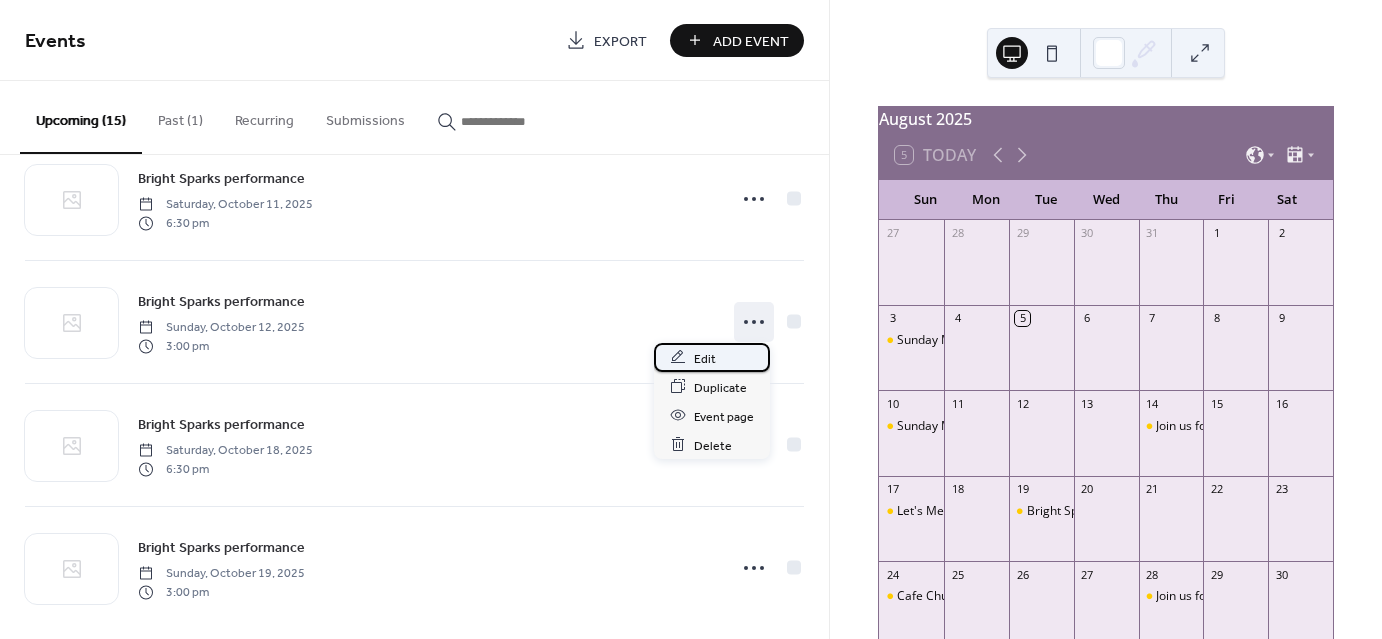 click on "Edit" at bounding box center [705, 358] 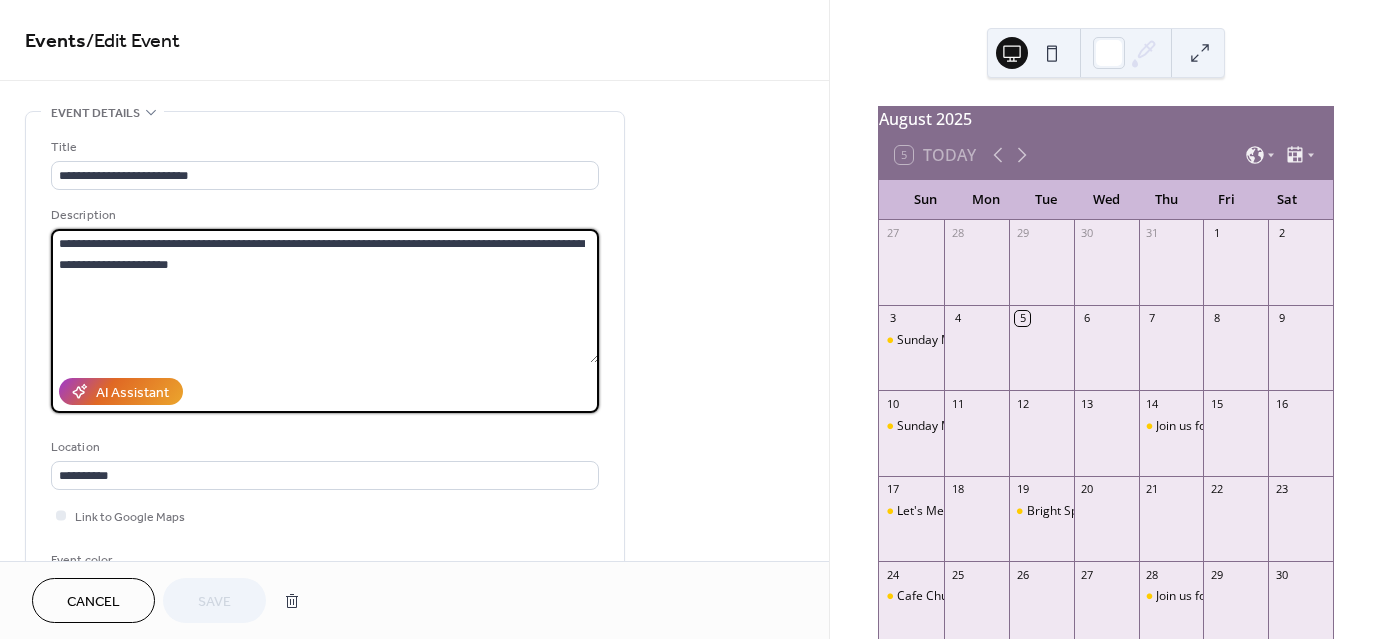 click on "**********" at bounding box center [325, 296] 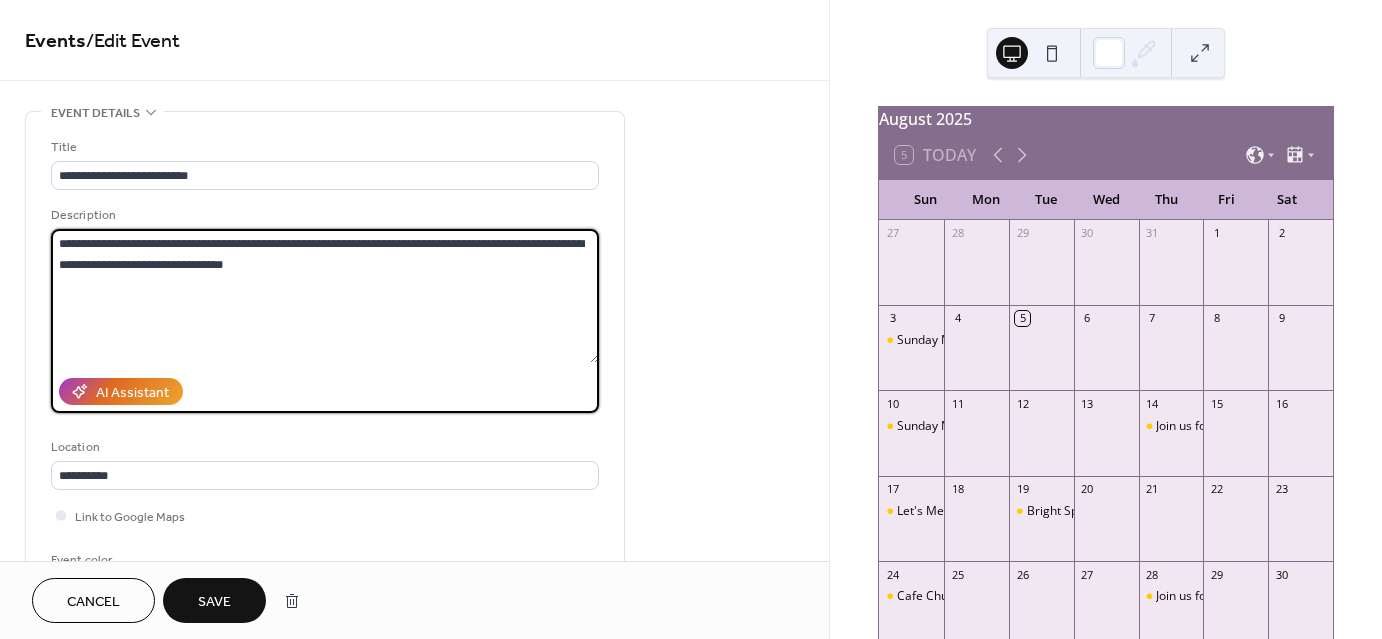 type on "**********" 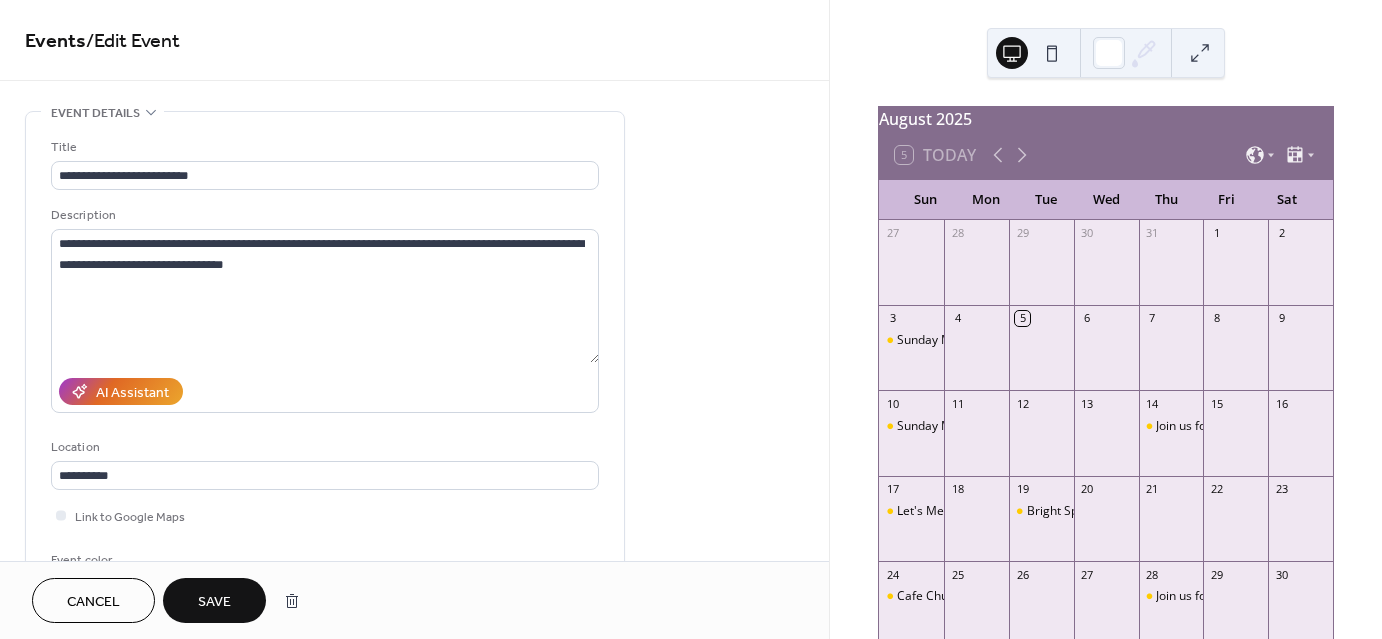 click on "Save" at bounding box center (214, 602) 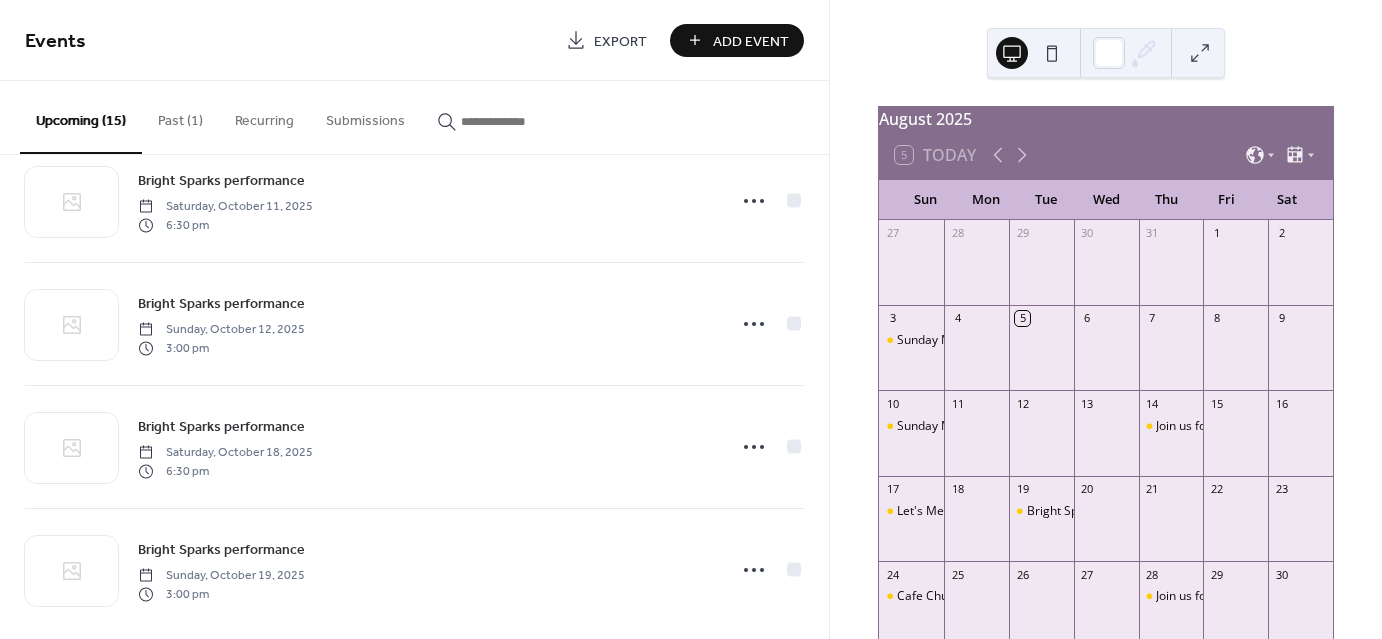 scroll, scrollTop: 1400, scrollLeft: 0, axis: vertical 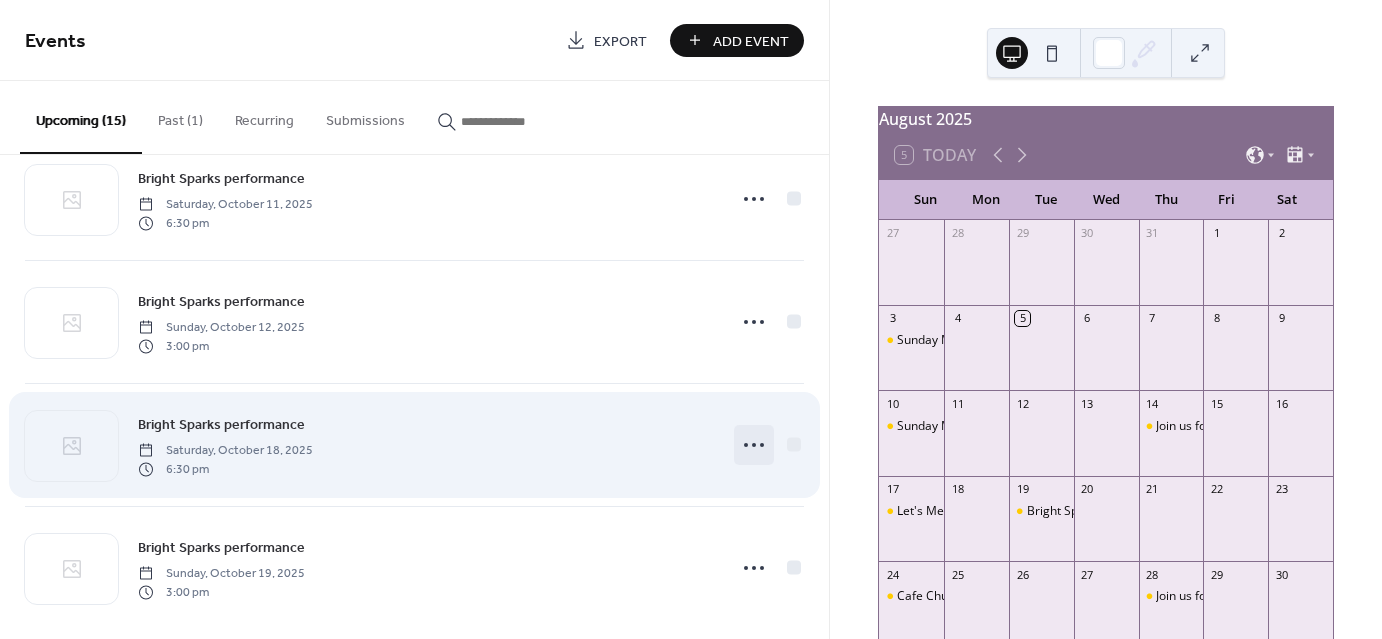 click 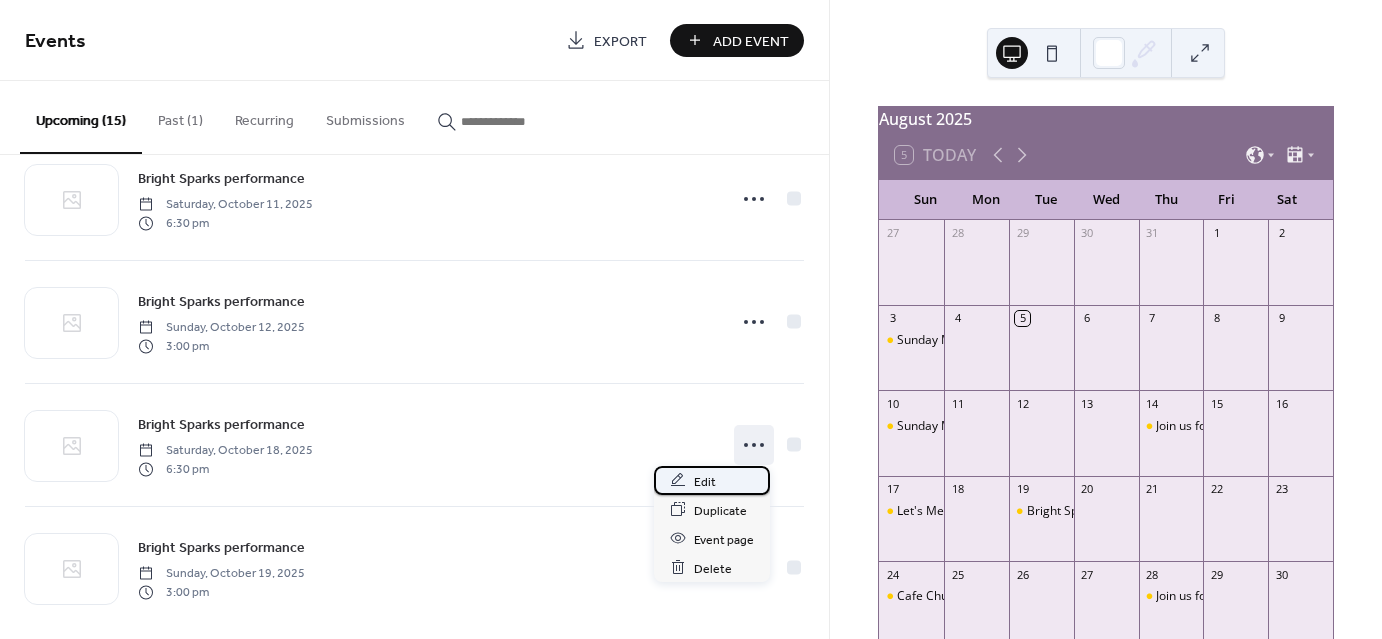 click on "Edit" at bounding box center (705, 481) 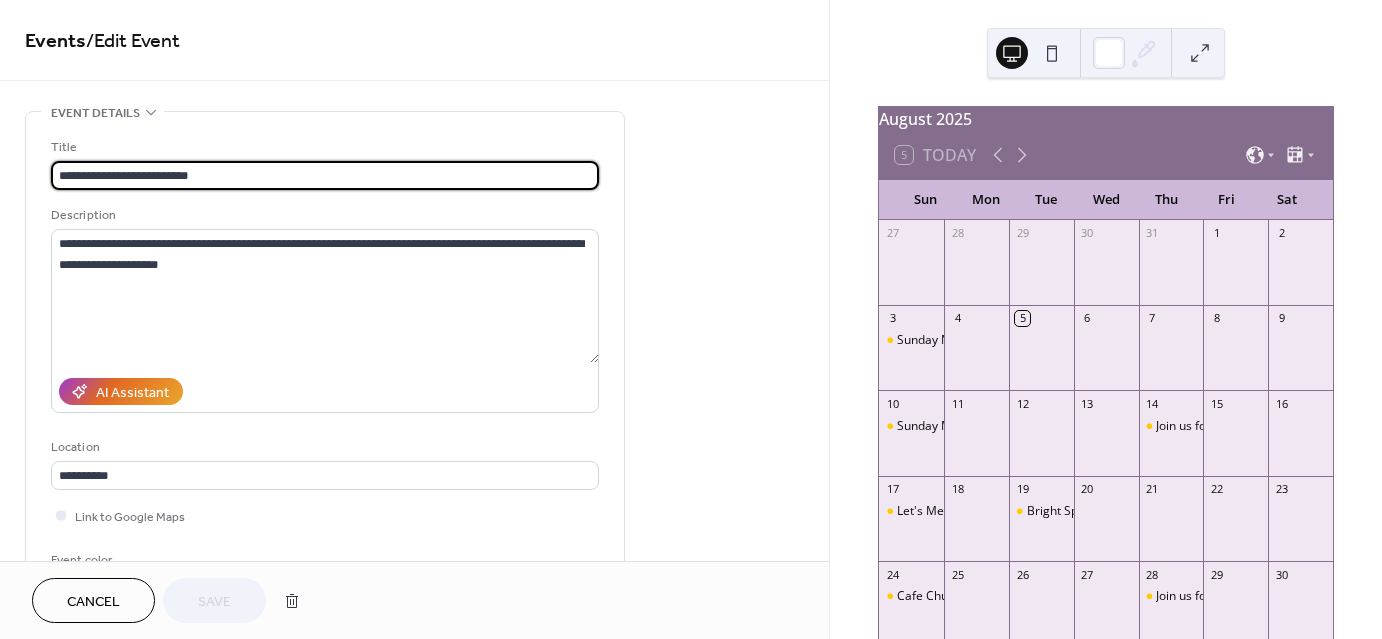 scroll, scrollTop: 100, scrollLeft: 0, axis: vertical 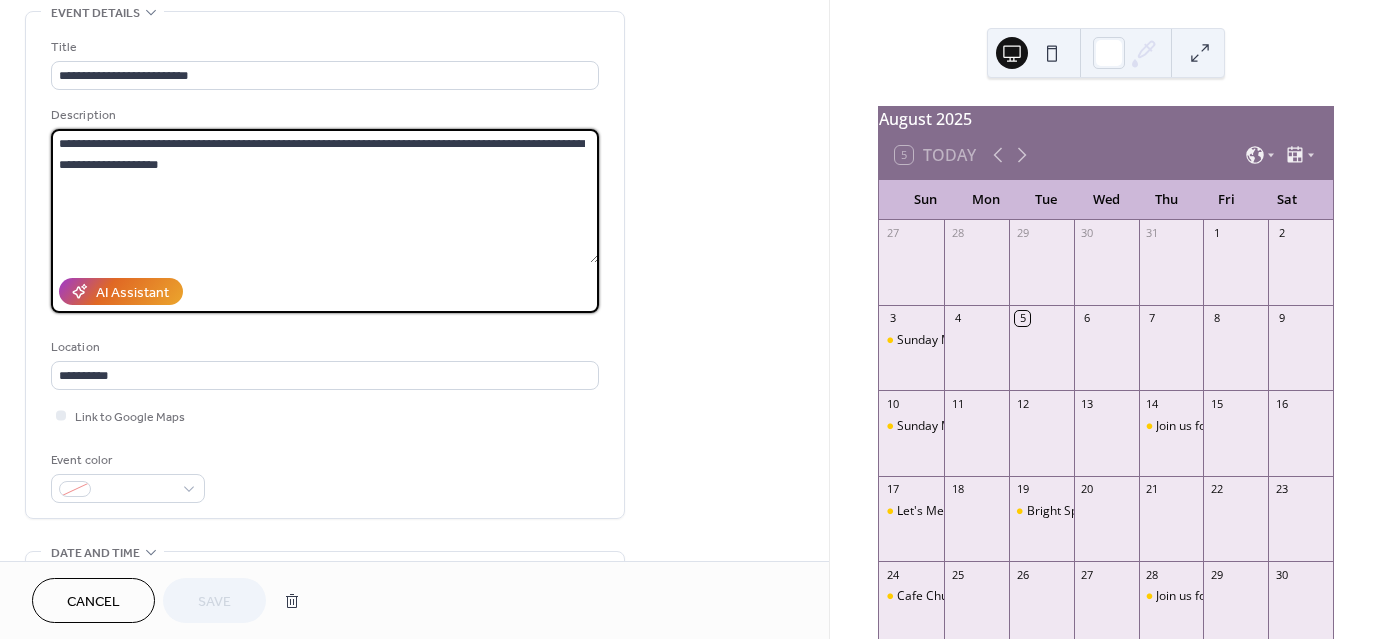 click on "**********" at bounding box center (325, 196) 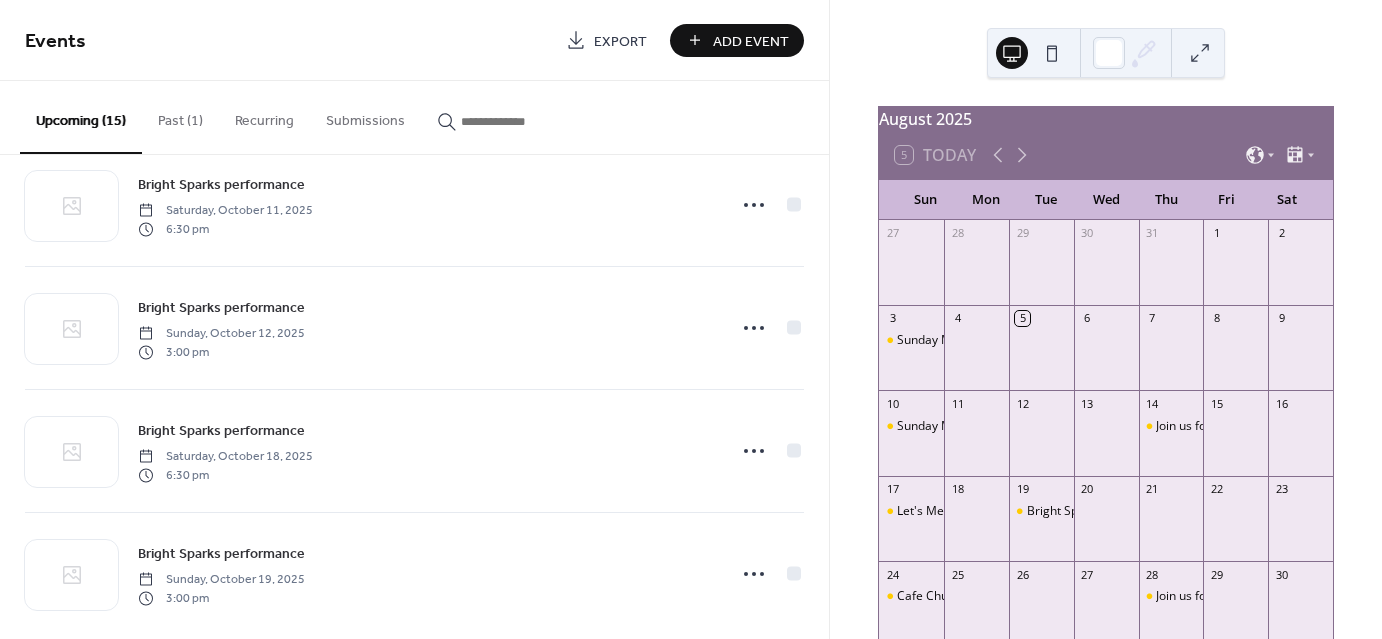 scroll, scrollTop: 1400, scrollLeft: 0, axis: vertical 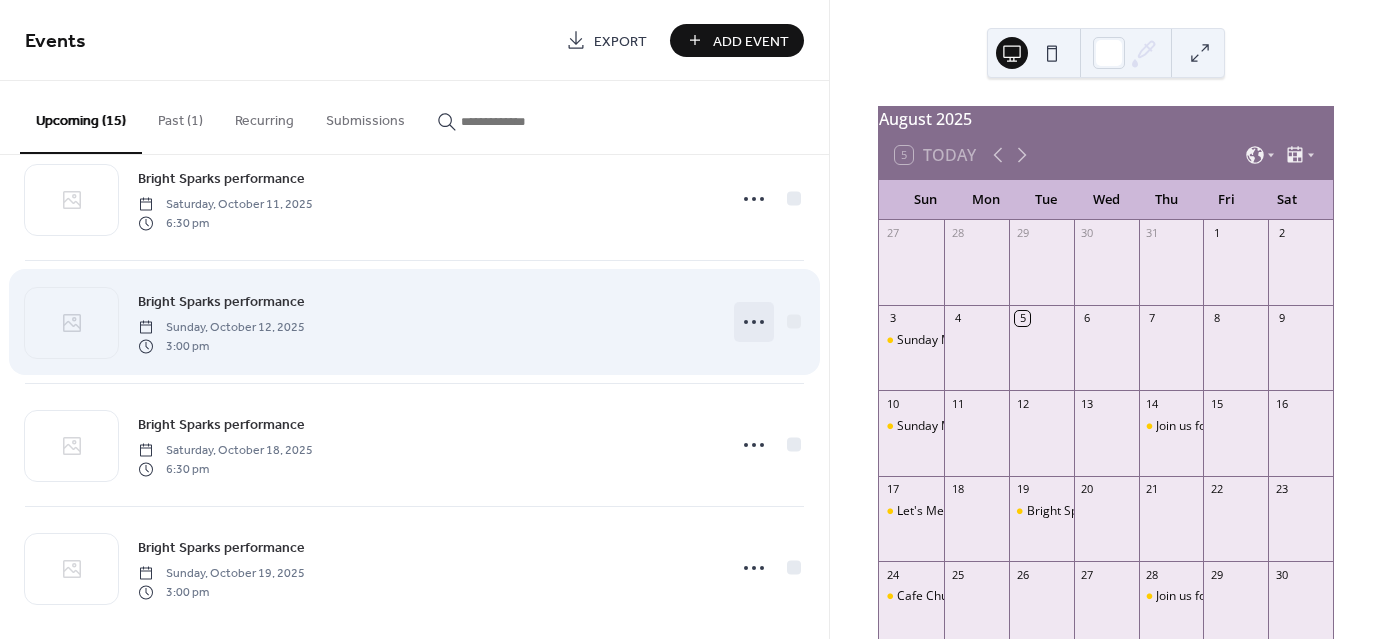 click 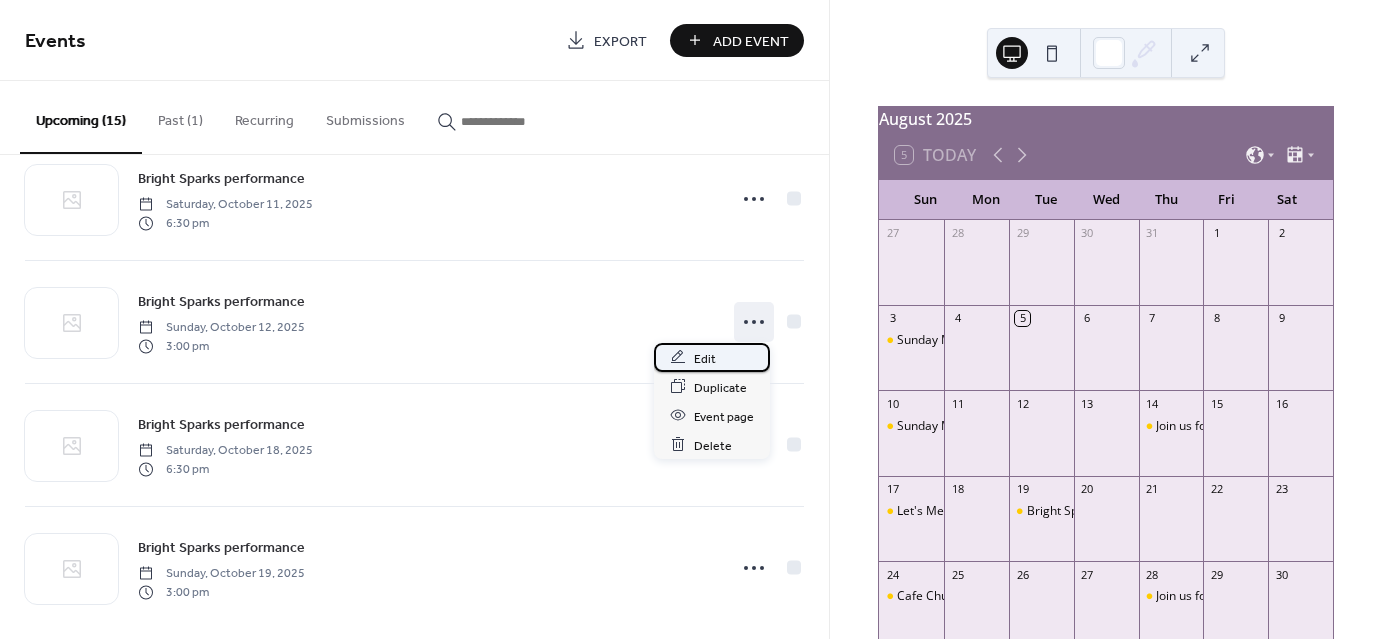 click on "Edit" at bounding box center [712, 357] 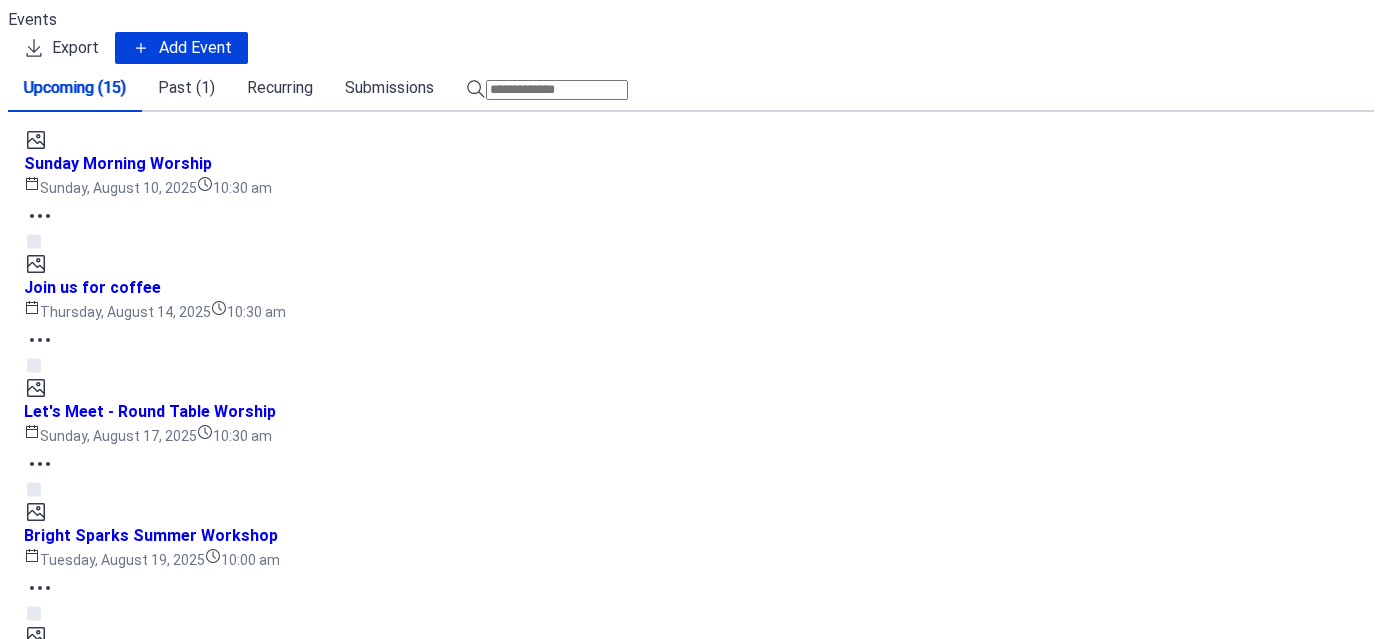 scroll, scrollTop: 0, scrollLeft: 0, axis: both 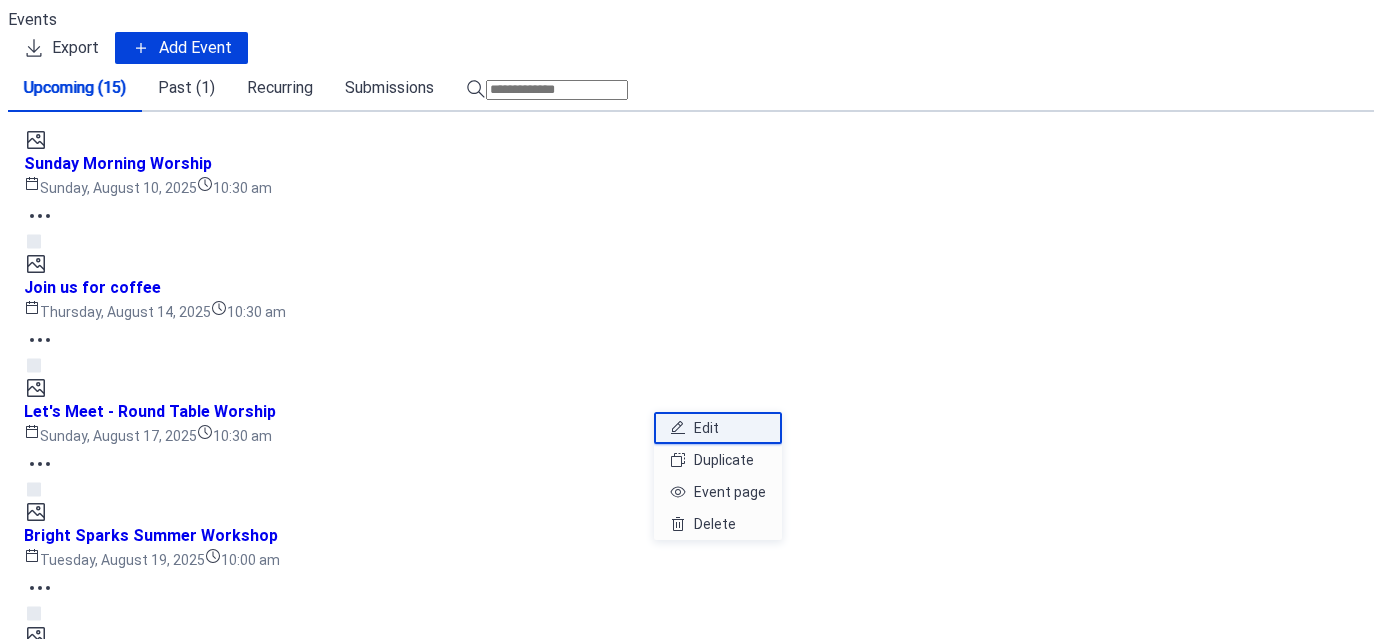 click on "Edit" at bounding box center [706, 428] 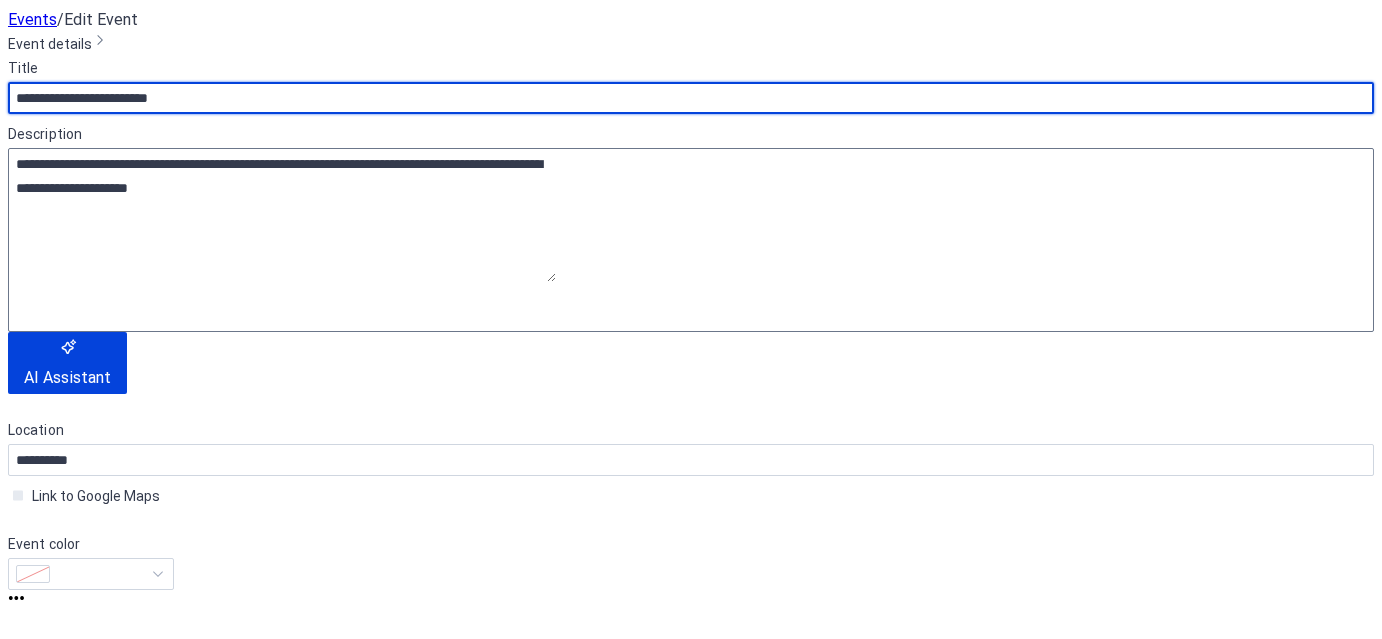 scroll, scrollTop: 100, scrollLeft: 0, axis: vertical 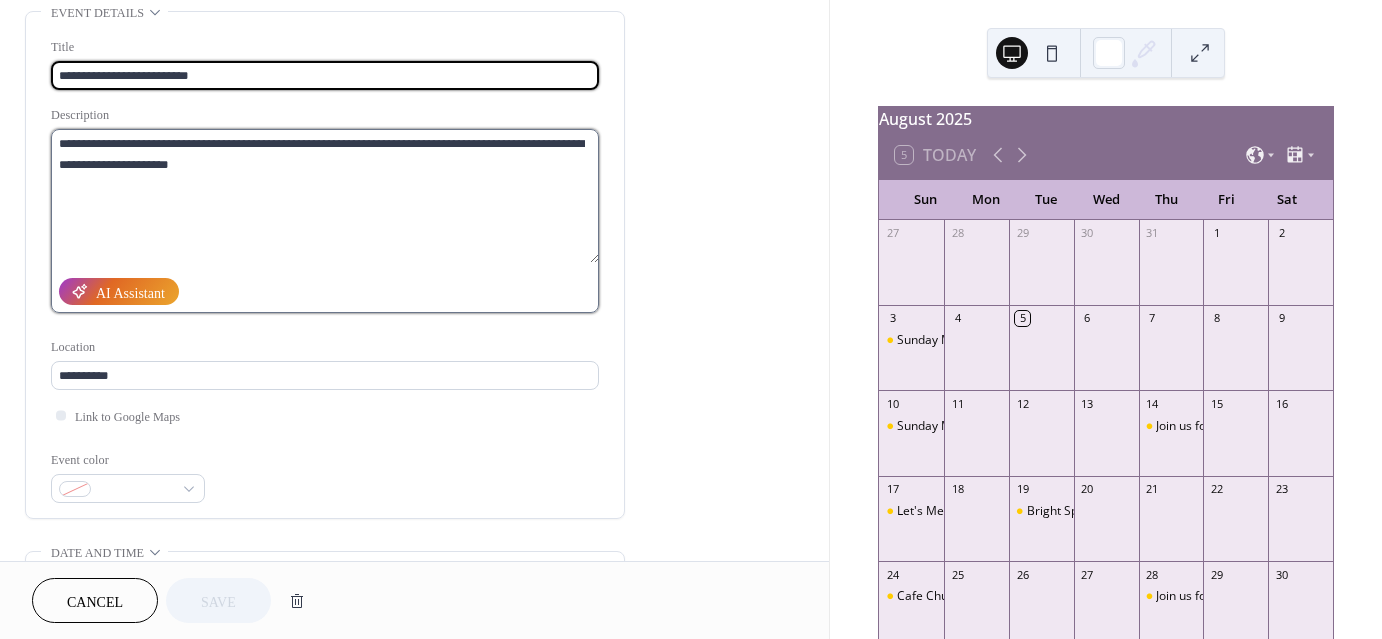 click on "**********" at bounding box center [325, 196] 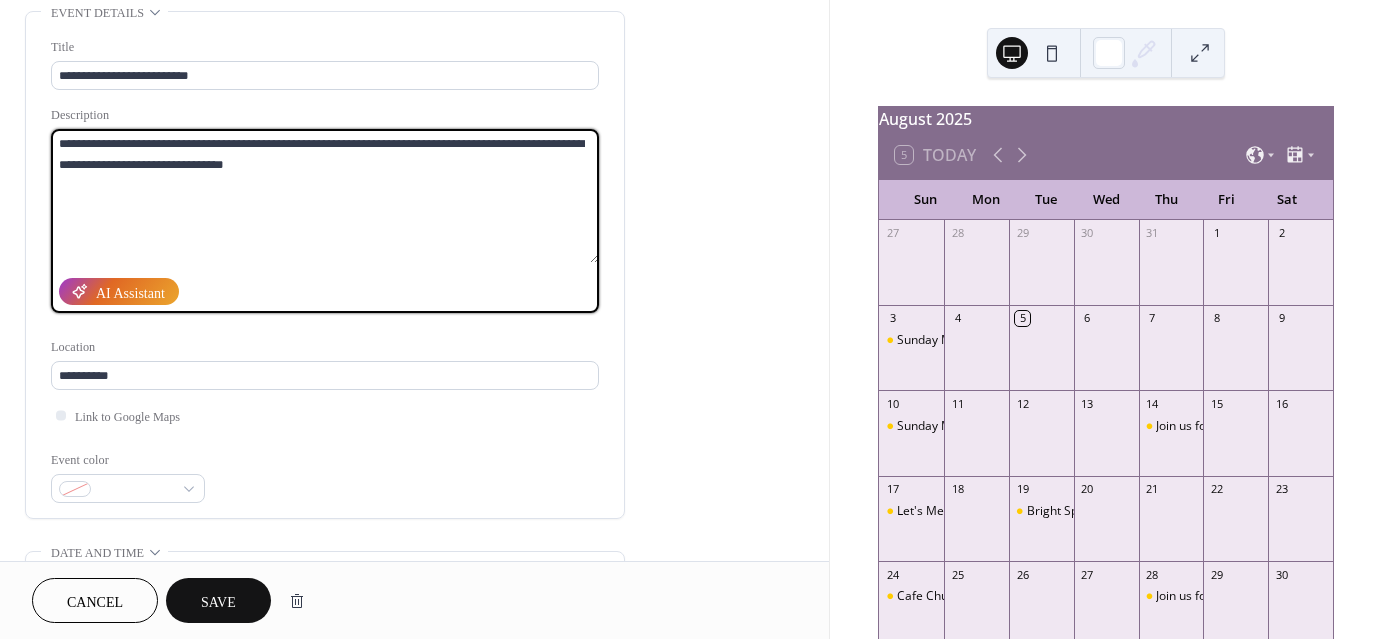 type on "**********" 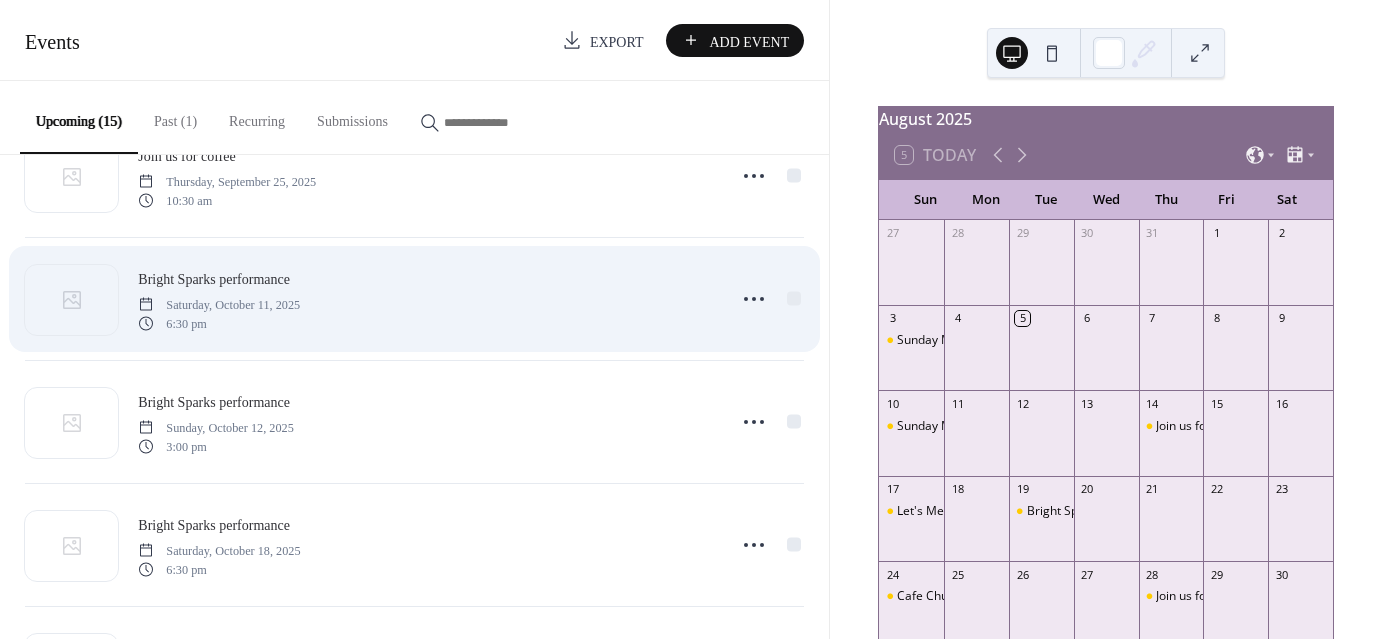 scroll, scrollTop: 1400, scrollLeft: 0, axis: vertical 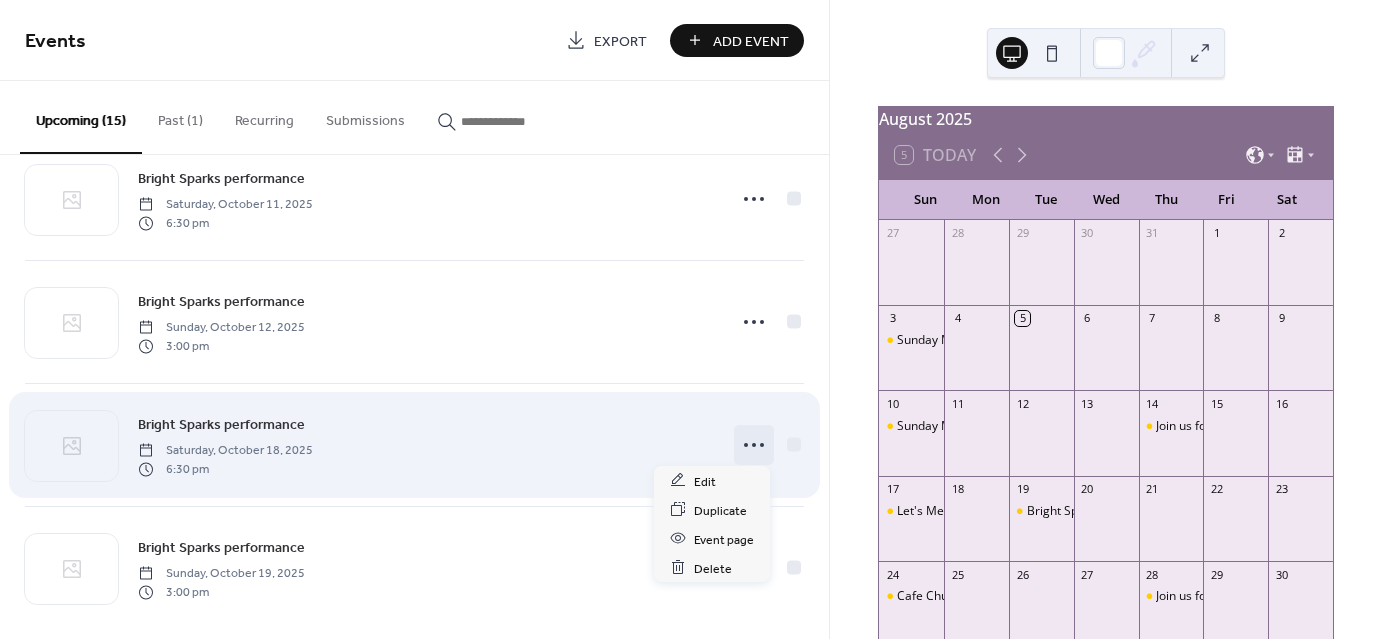 click 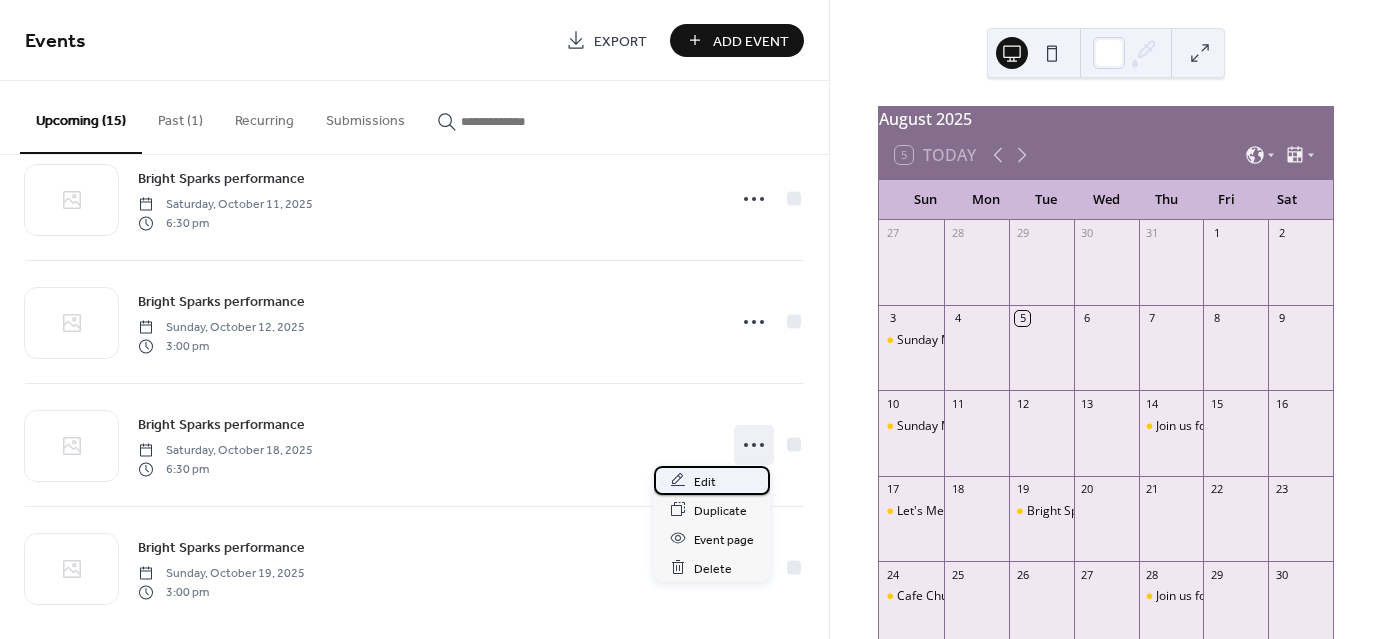 click on "Edit" at bounding box center (705, 481) 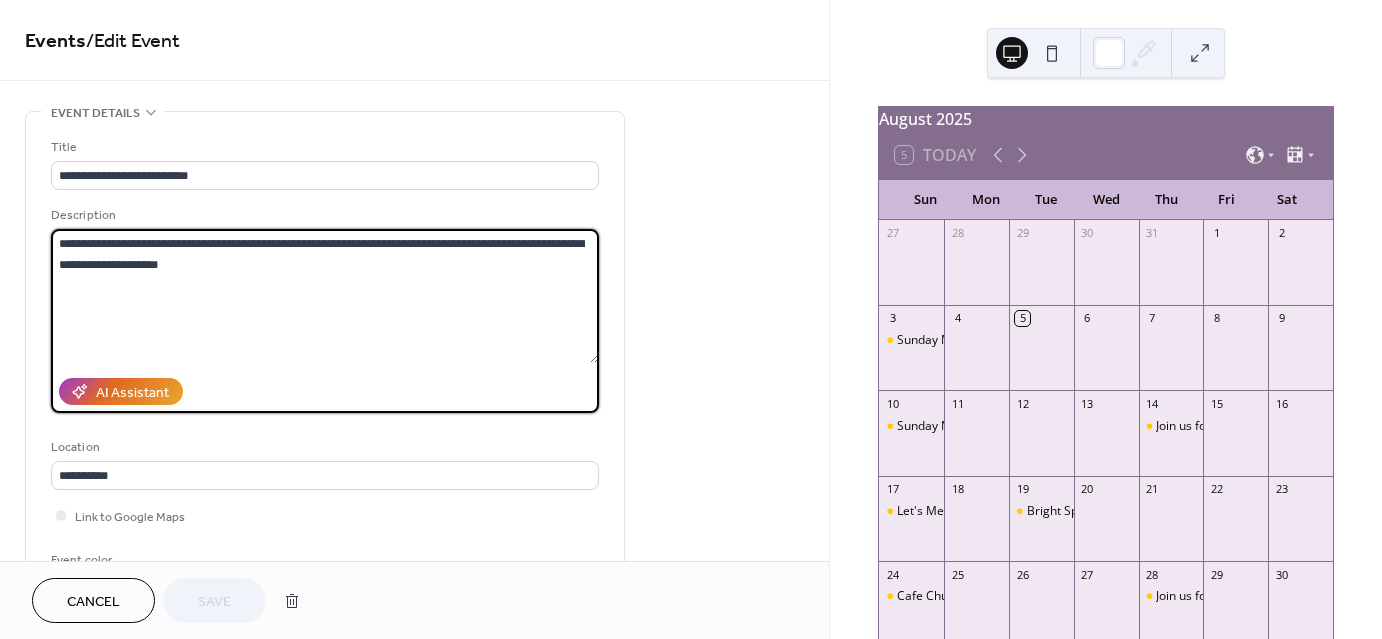 click on "**********" at bounding box center [325, 296] 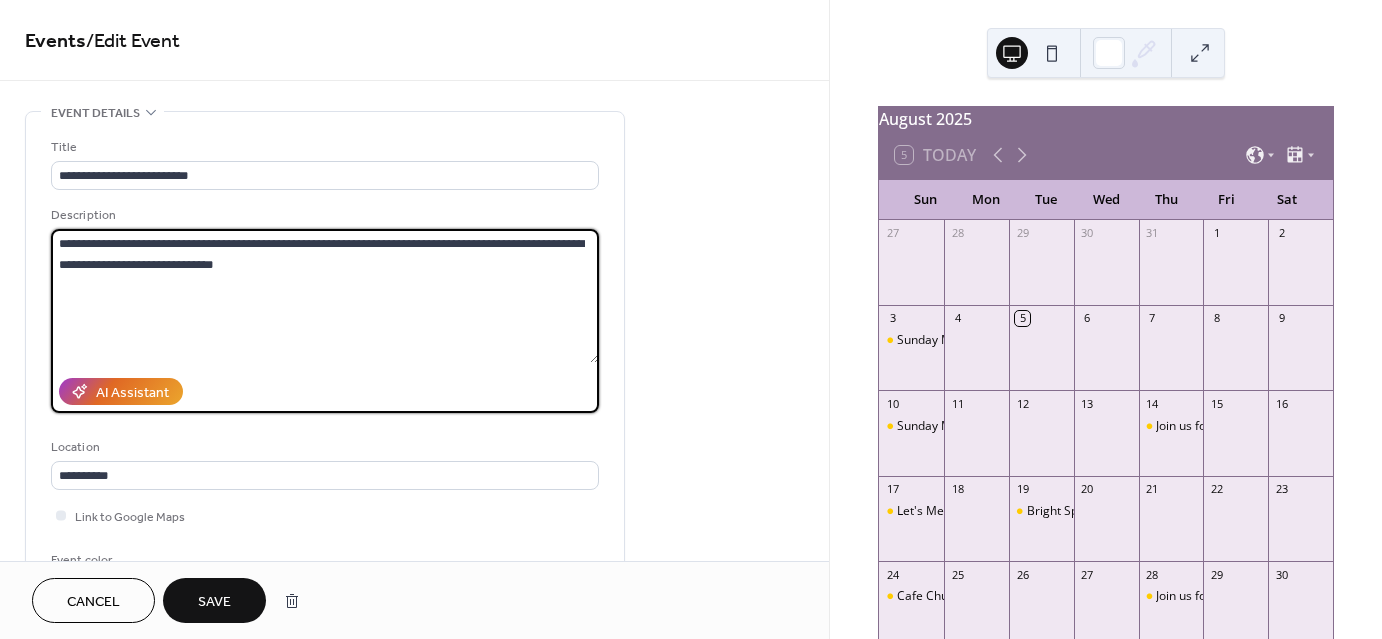 type on "**********" 